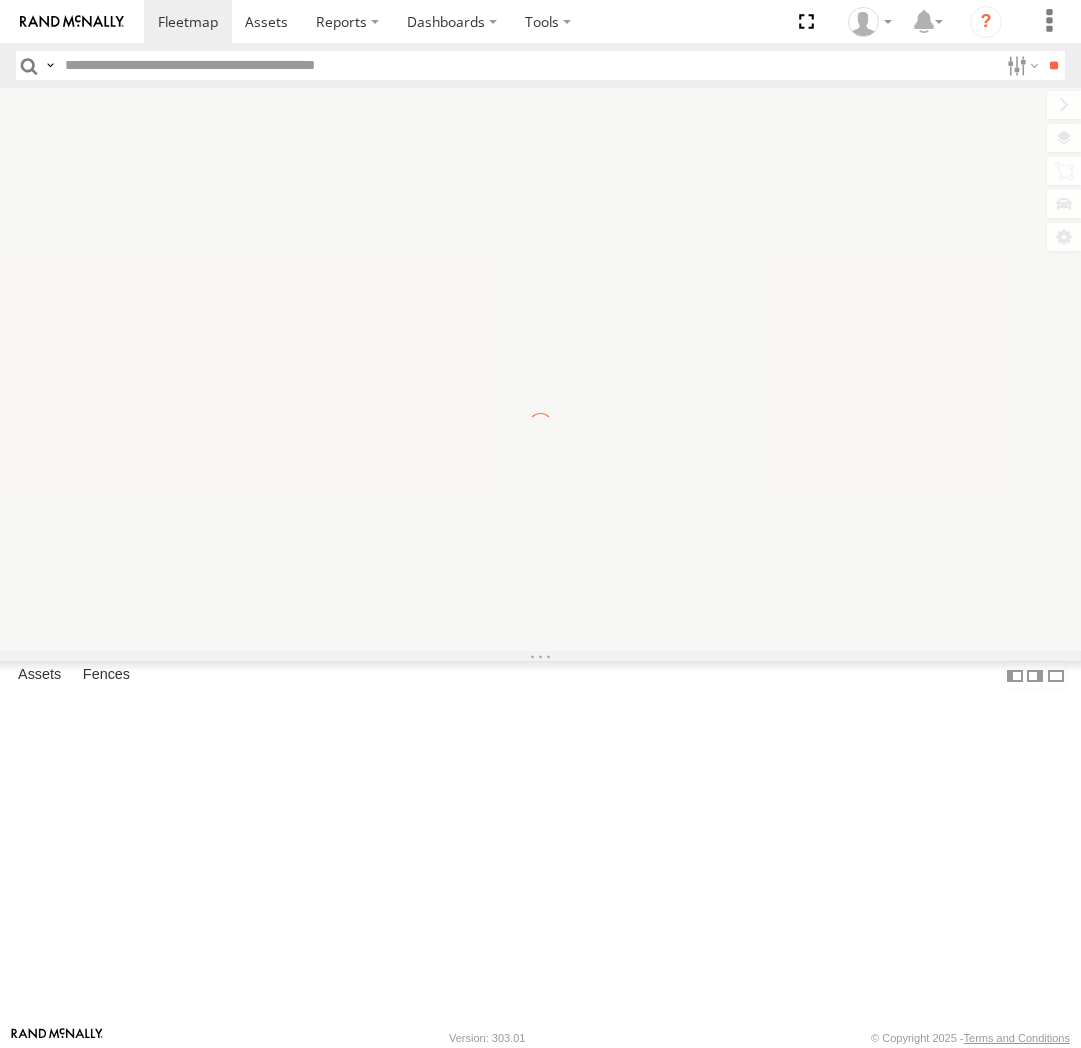 scroll, scrollTop: 0, scrollLeft: 0, axis: both 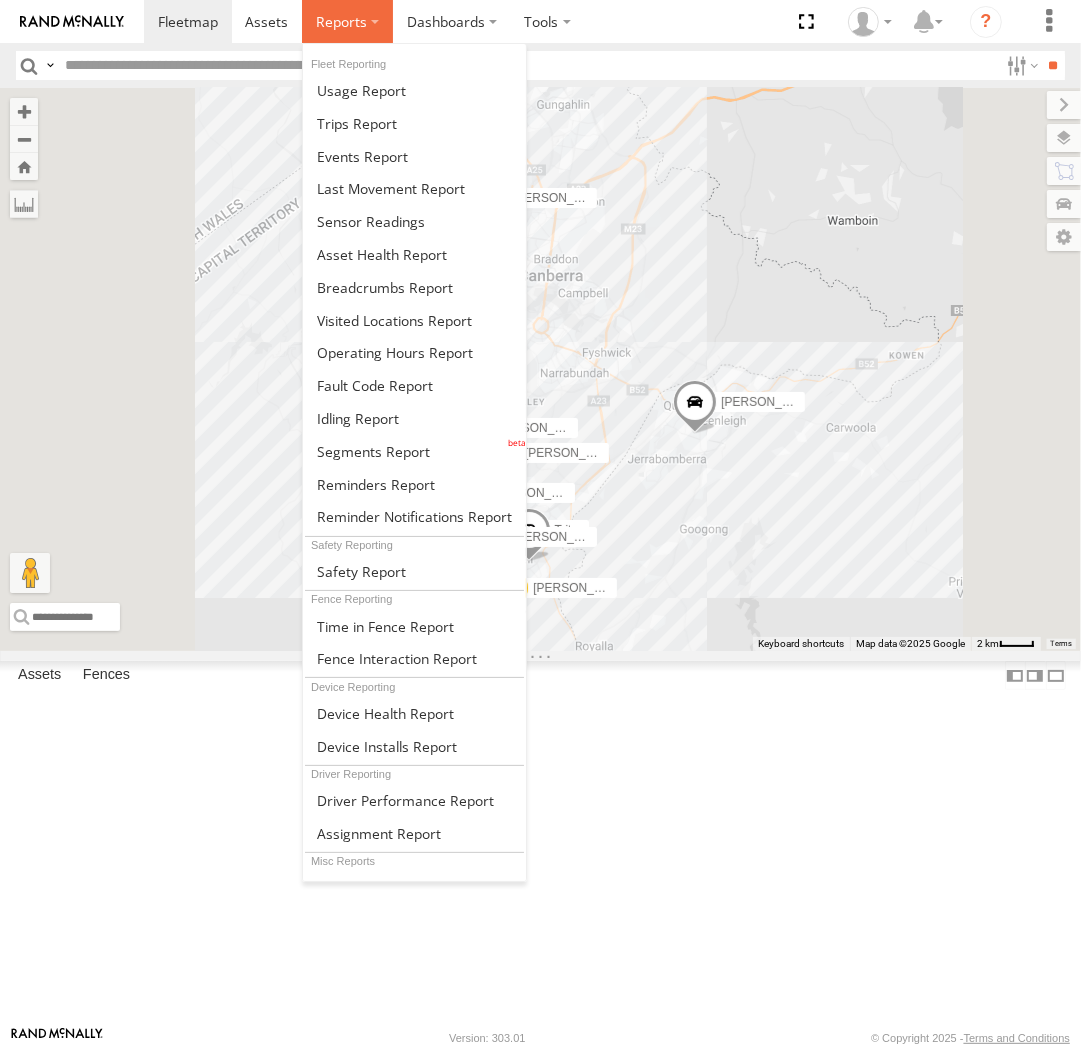 click at bounding box center (341, 21) 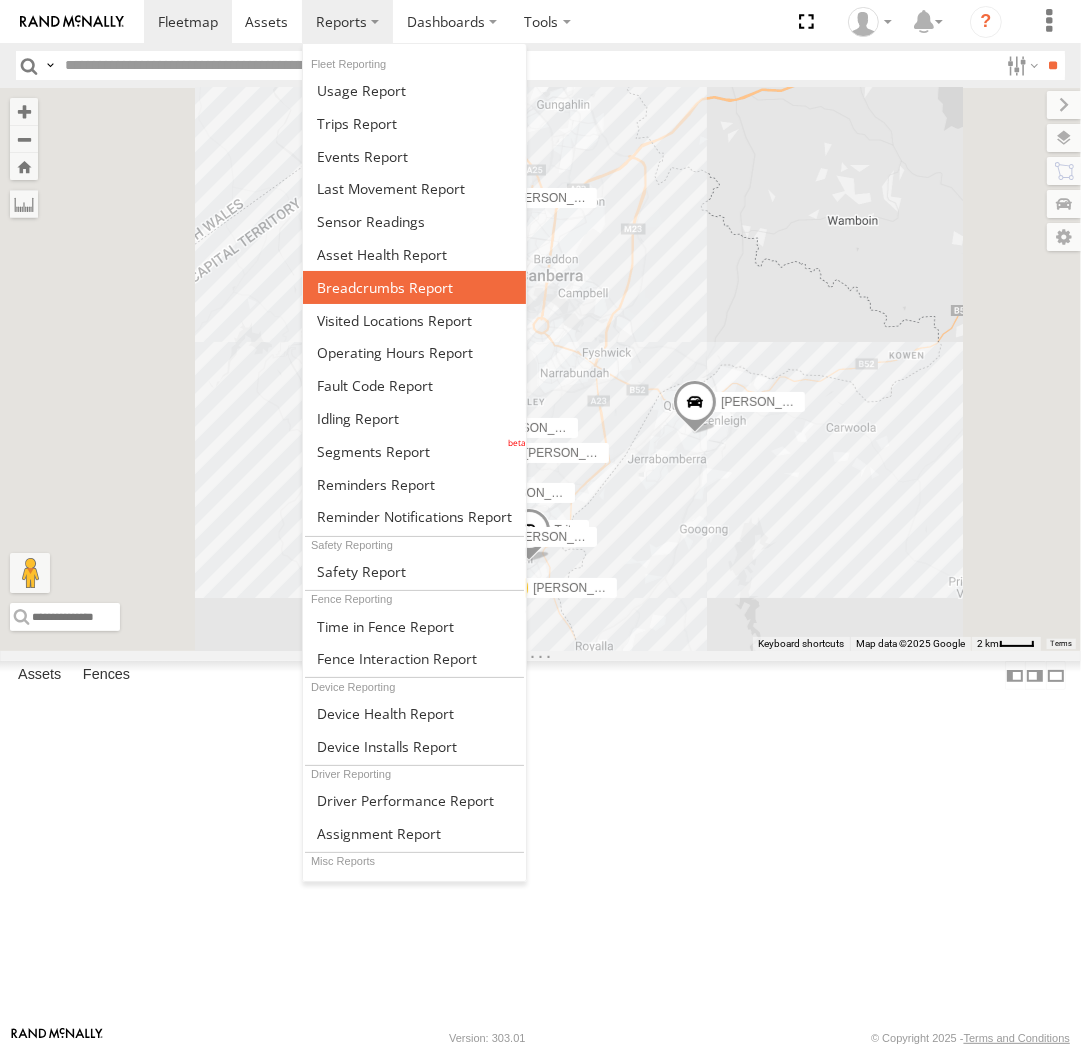 click at bounding box center [385, 287] 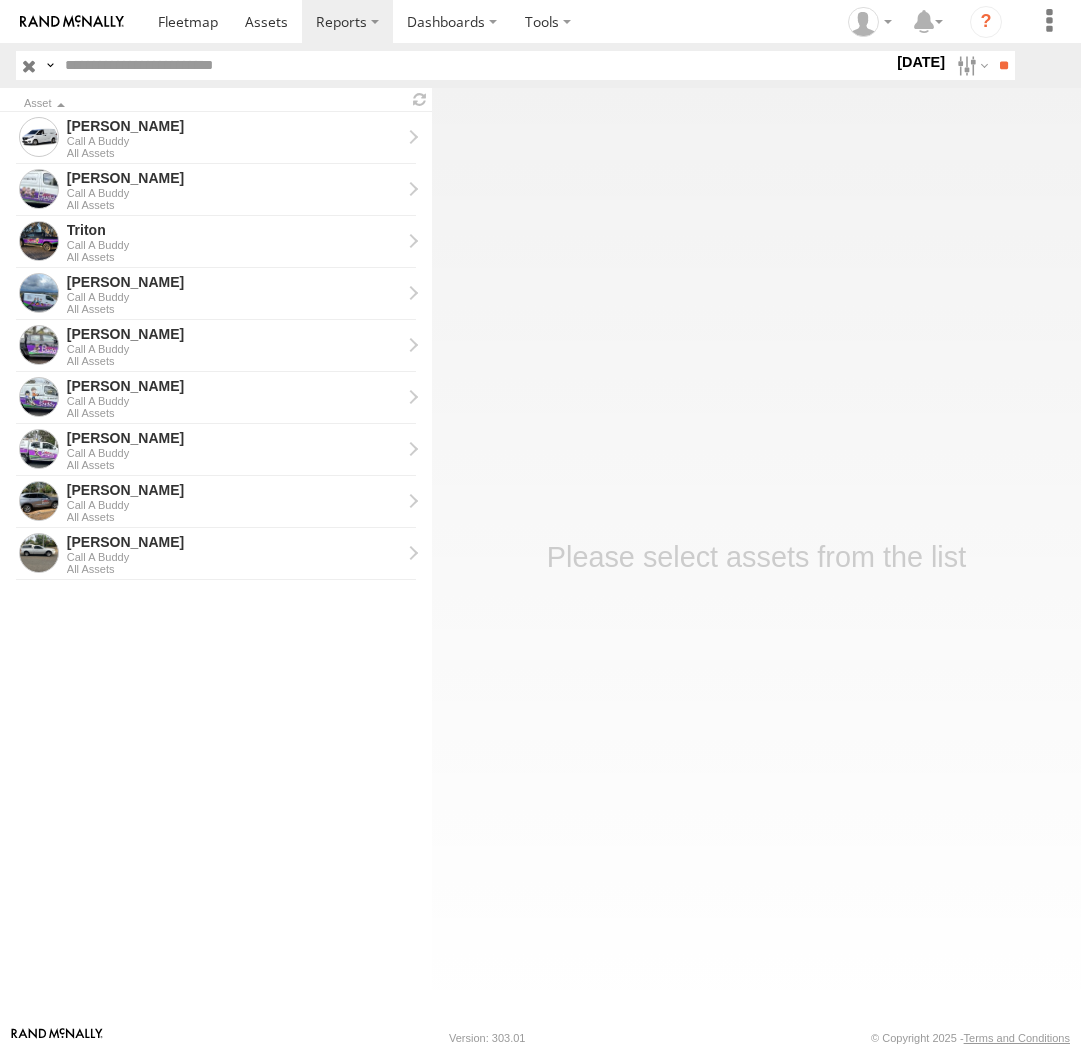 scroll, scrollTop: 0, scrollLeft: 0, axis: both 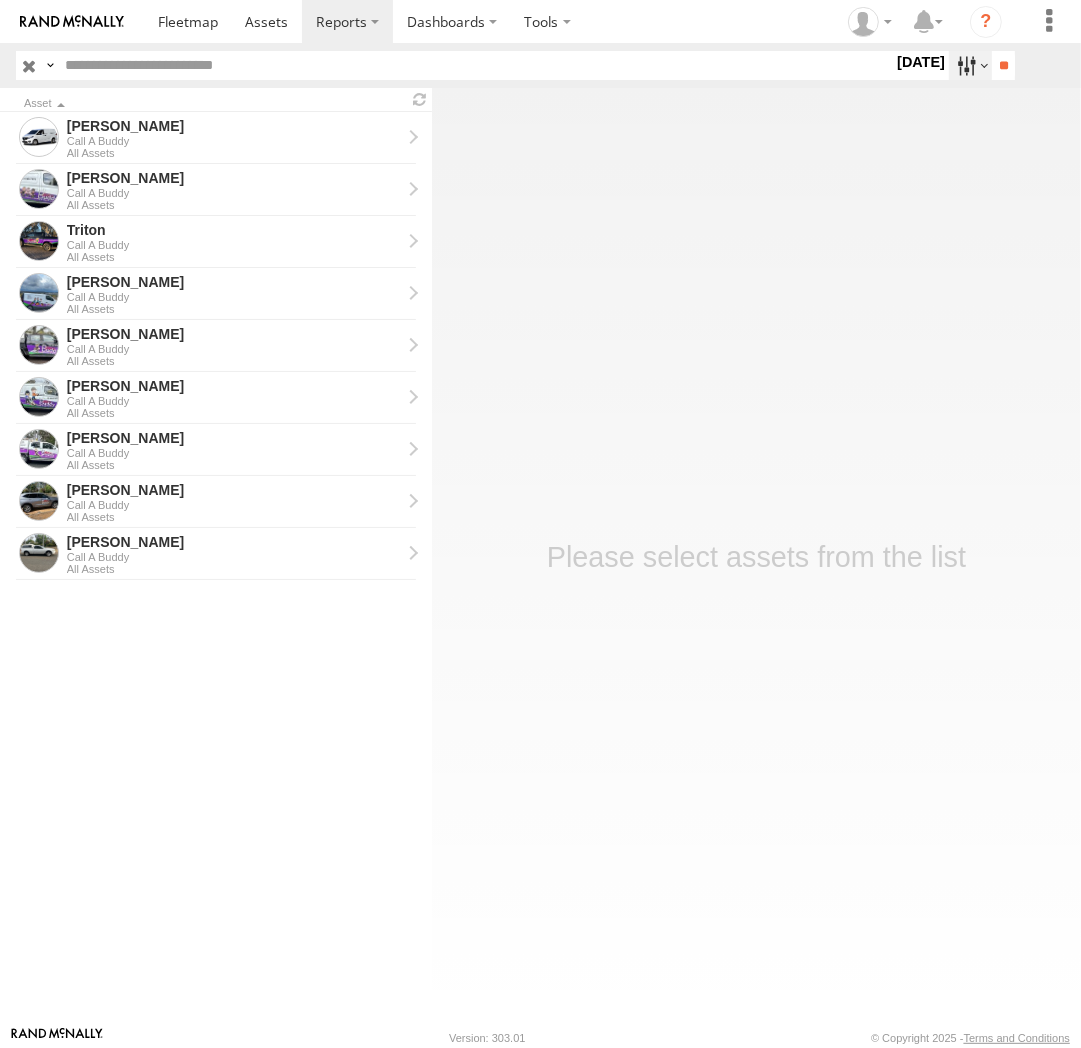 click at bounding box center [970, 65] 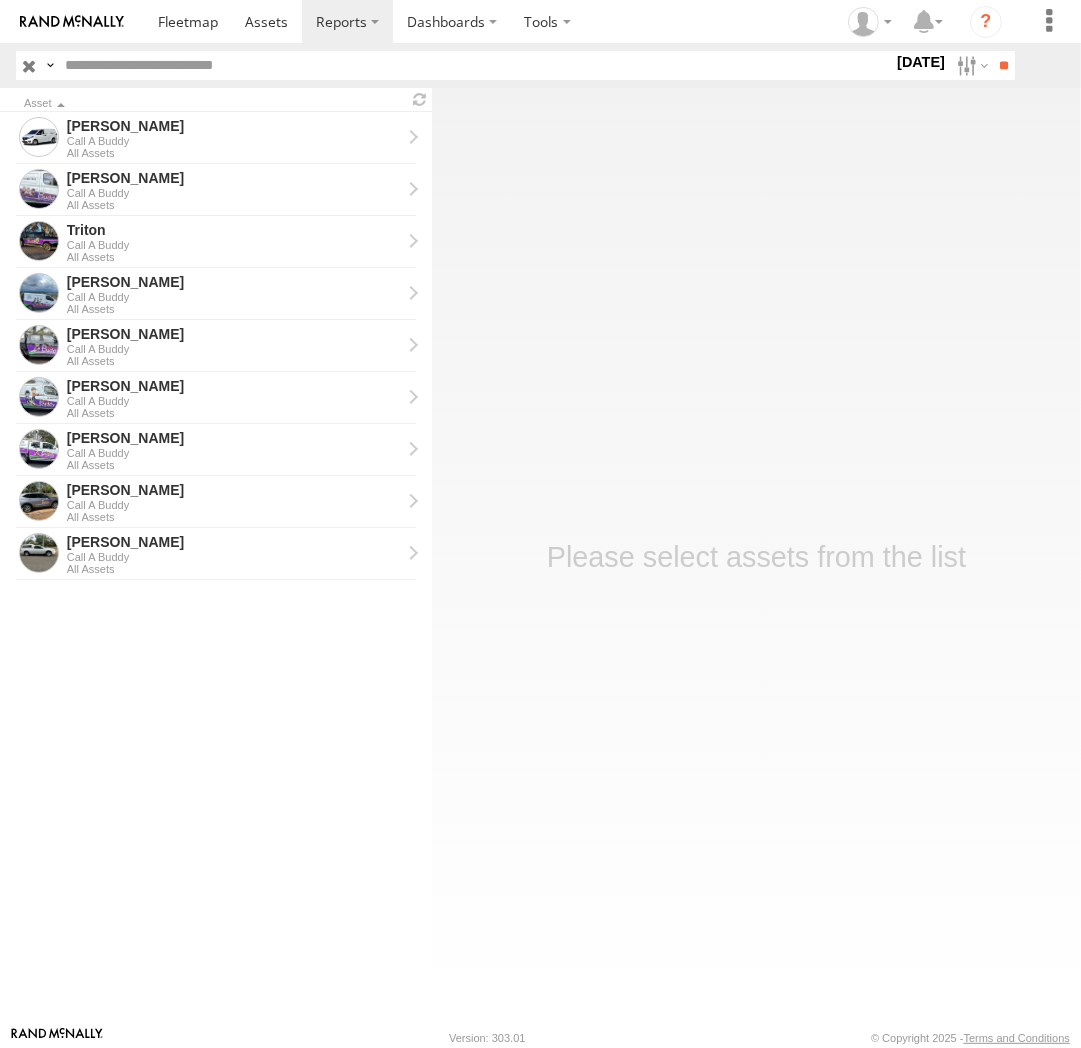 click at bounding box center [0, 0] 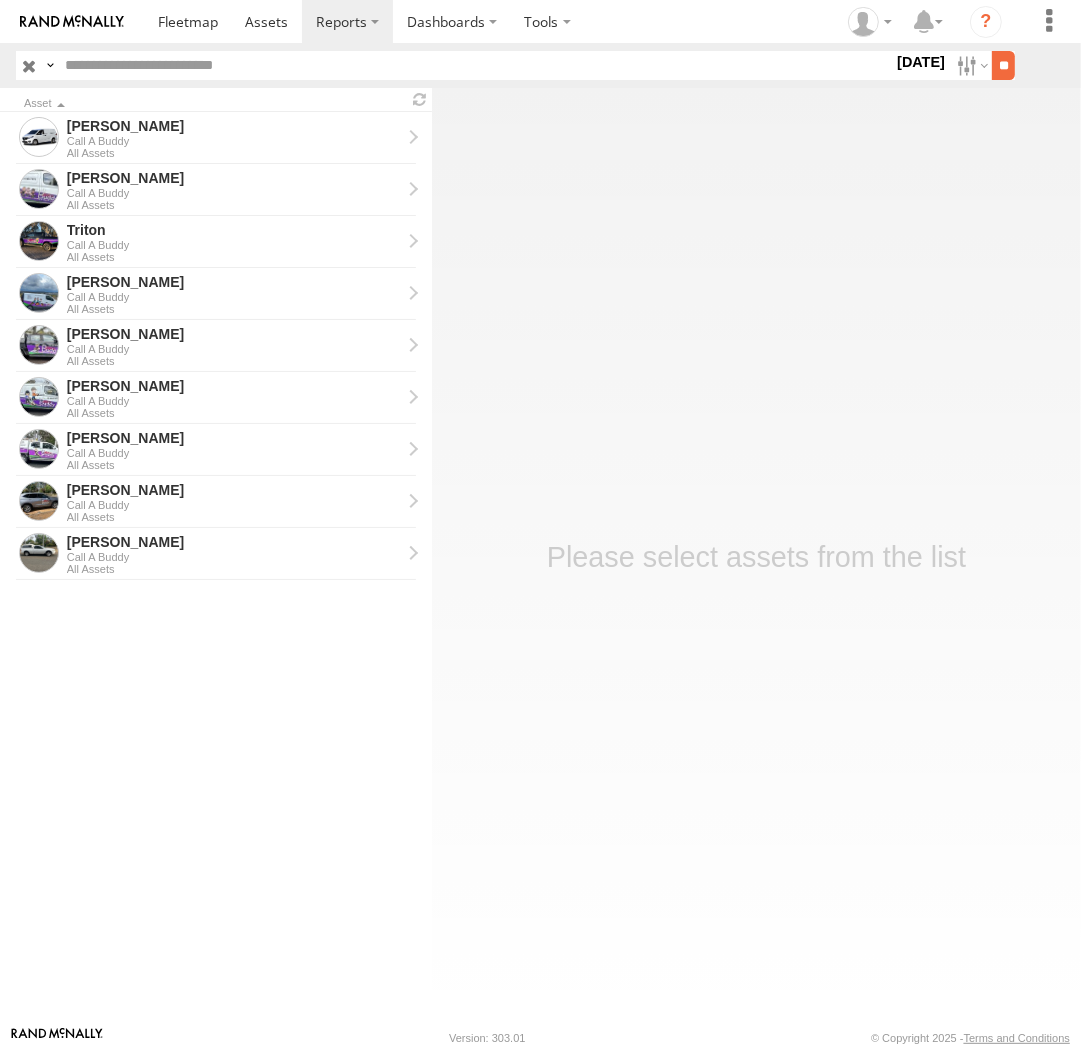 click on "**" at bounding box center [1003, 65] 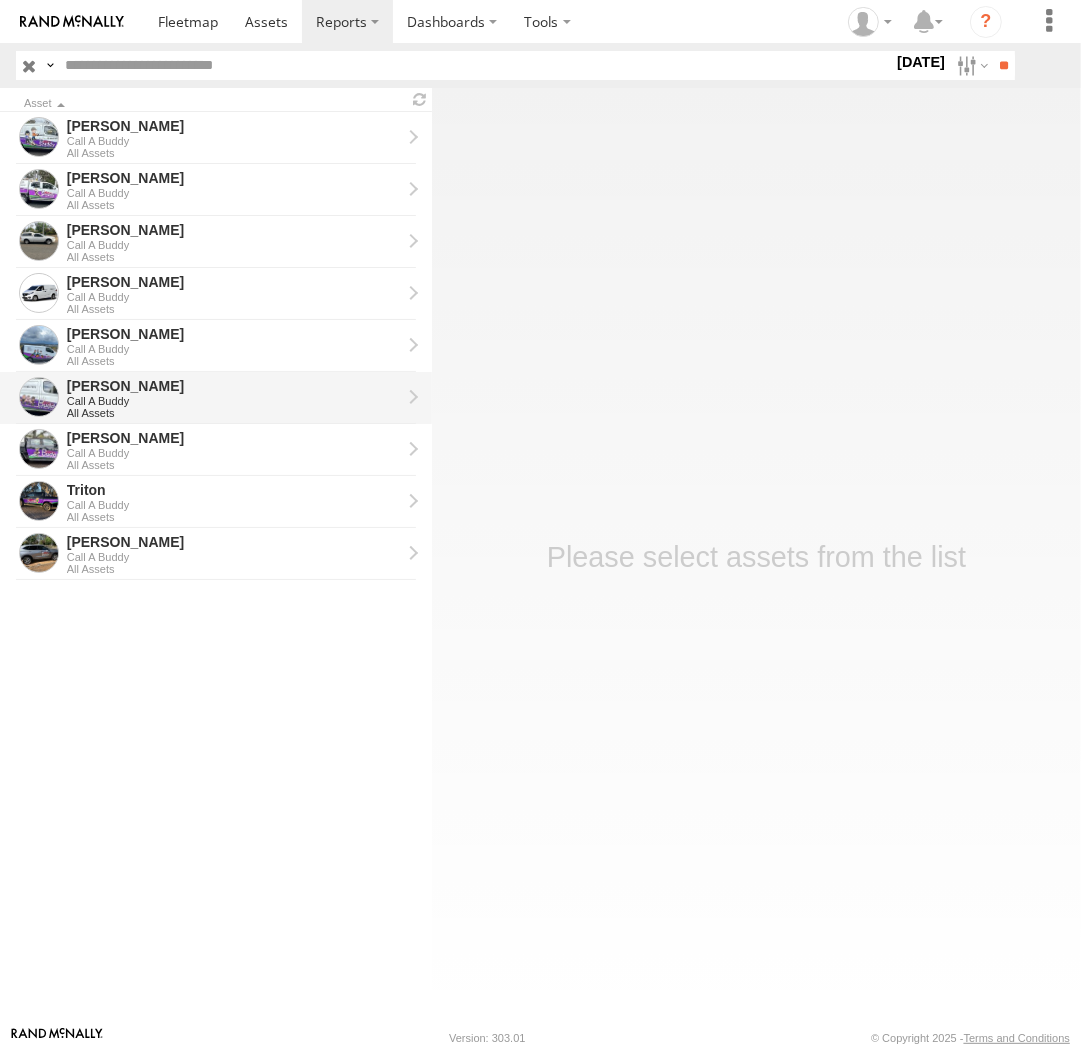 click on "Call A Buddy" at bounding box center [234, 401] 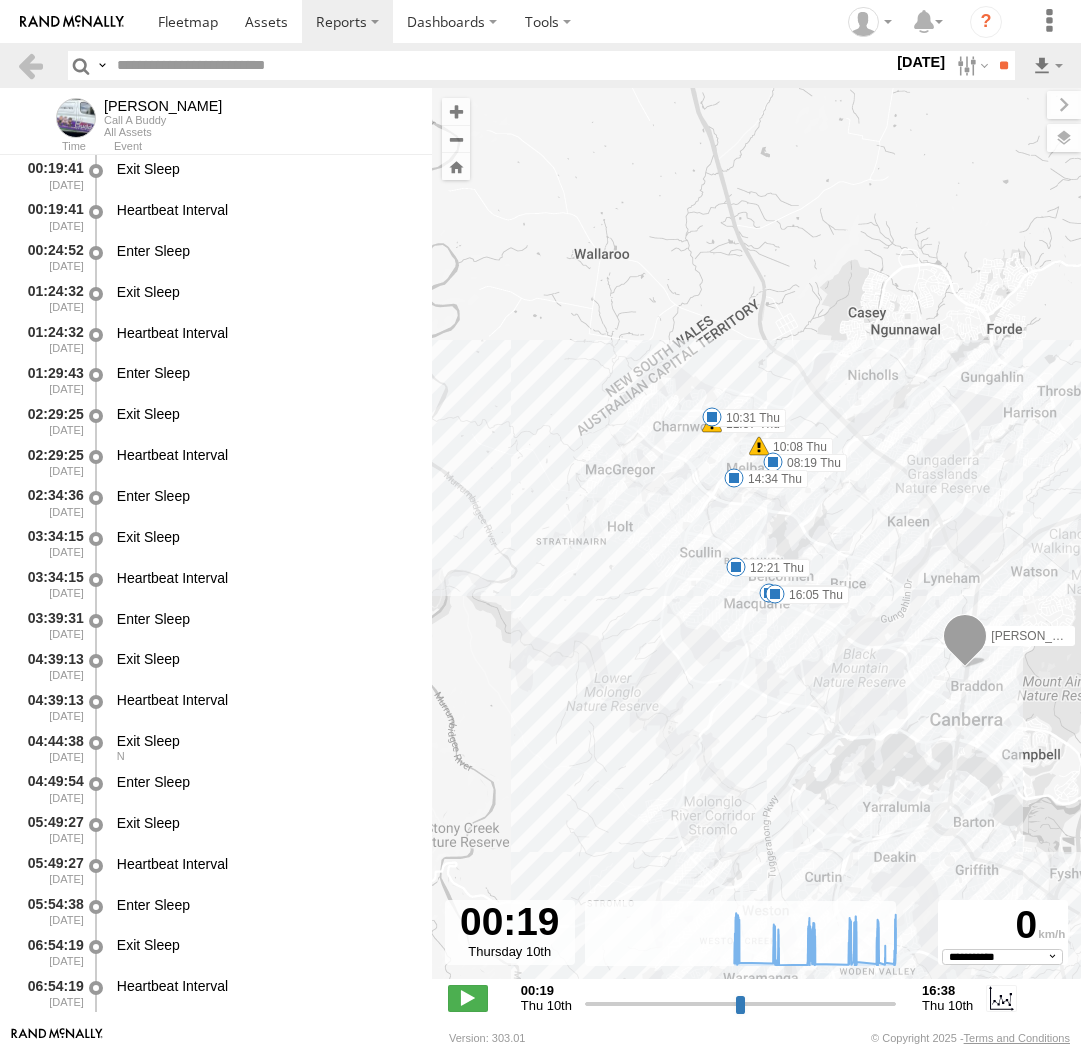 select on "**********" 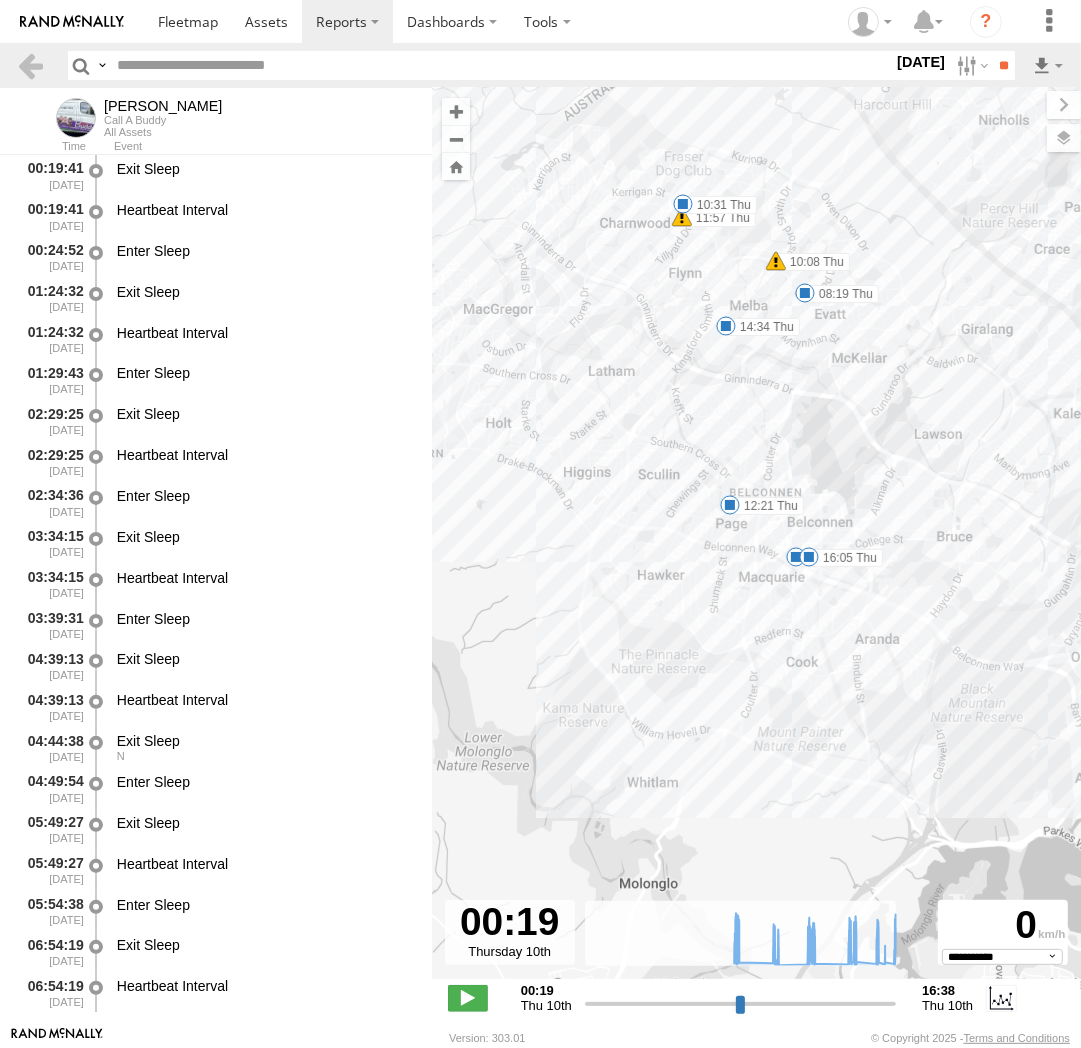 click at bounding box center (809, 557) 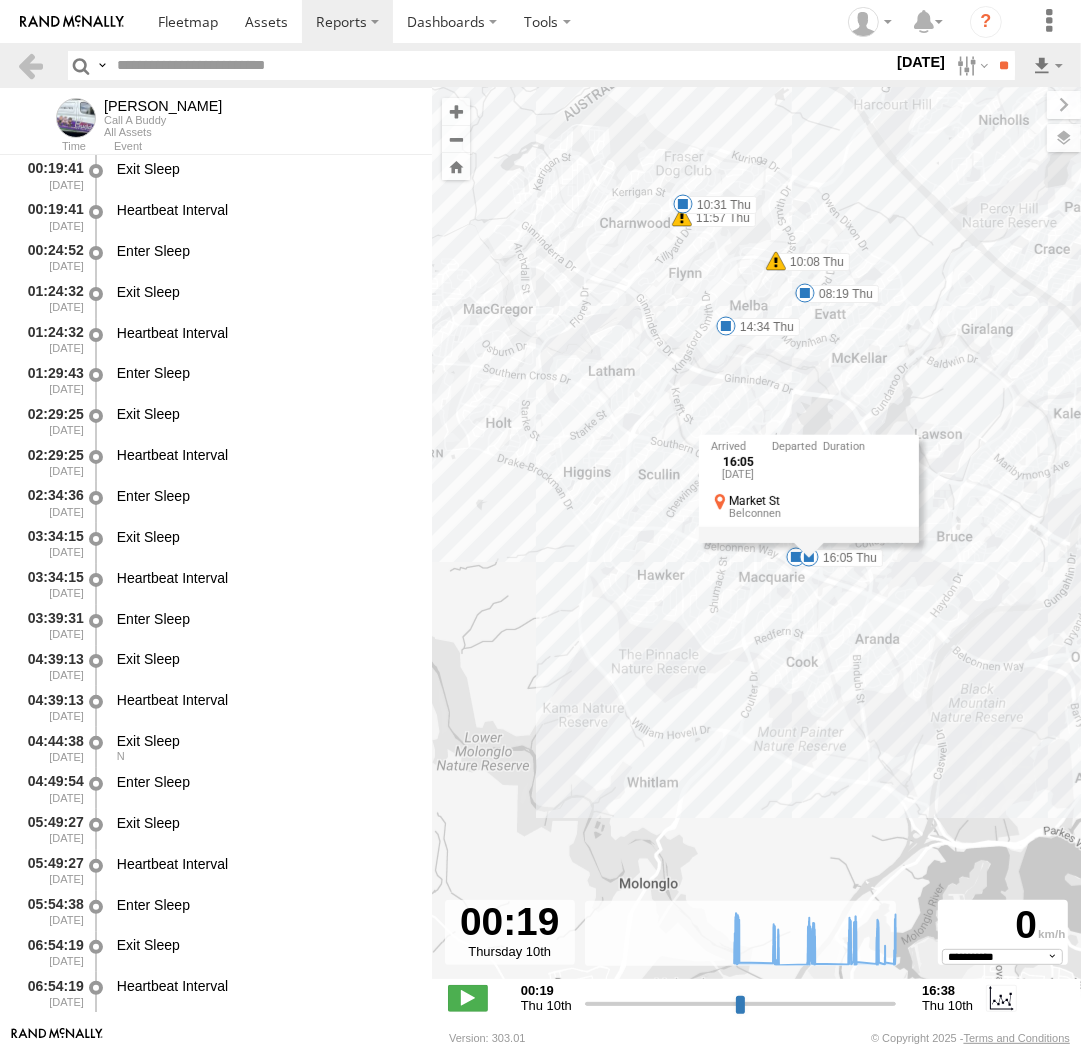 click on "16:05 Thu 10th Jul Market St Belconnen" at bounding box center (808, 488) 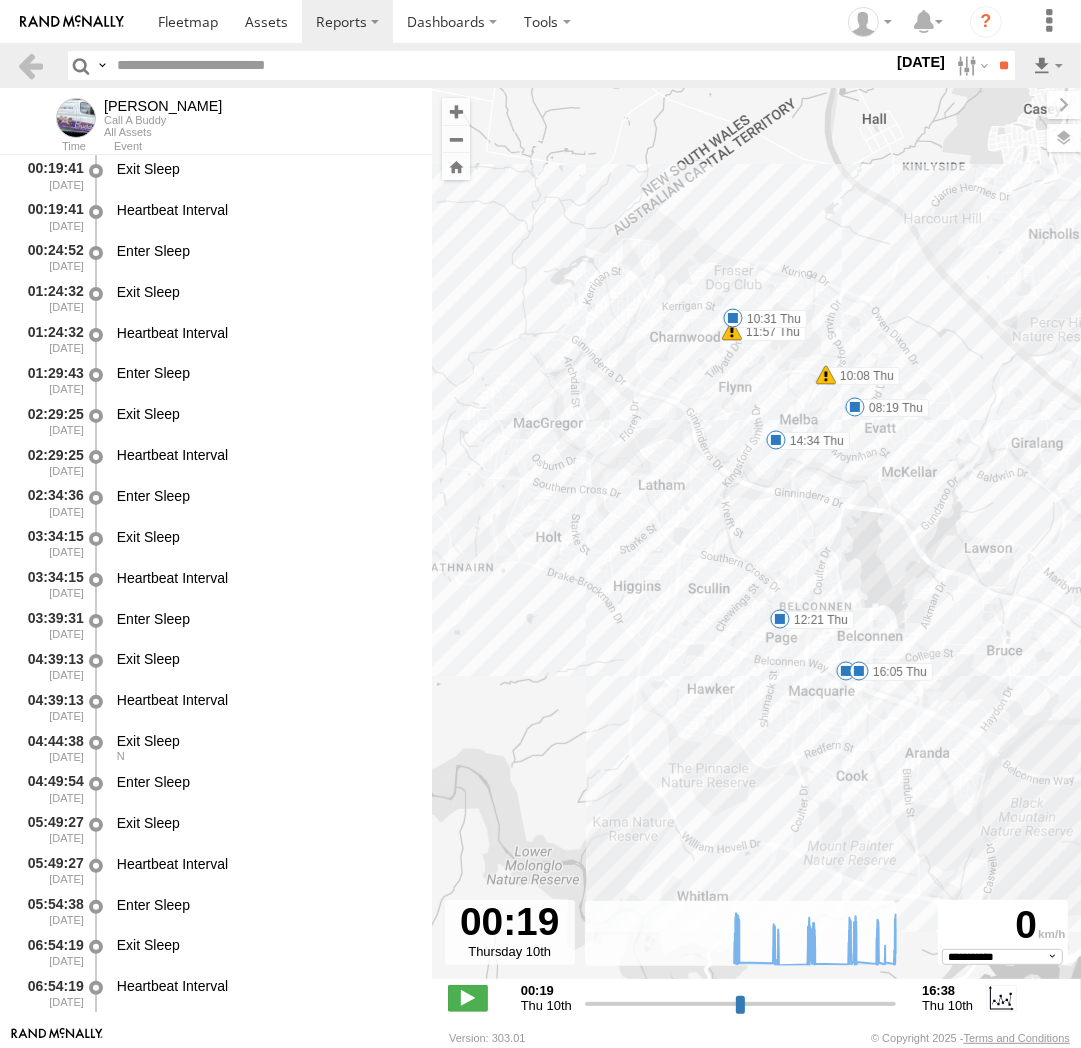 drag, startPoint x: 684, startPoint y: 538, endPoint x: 747, endPoint y: 669, distance: 145.36162 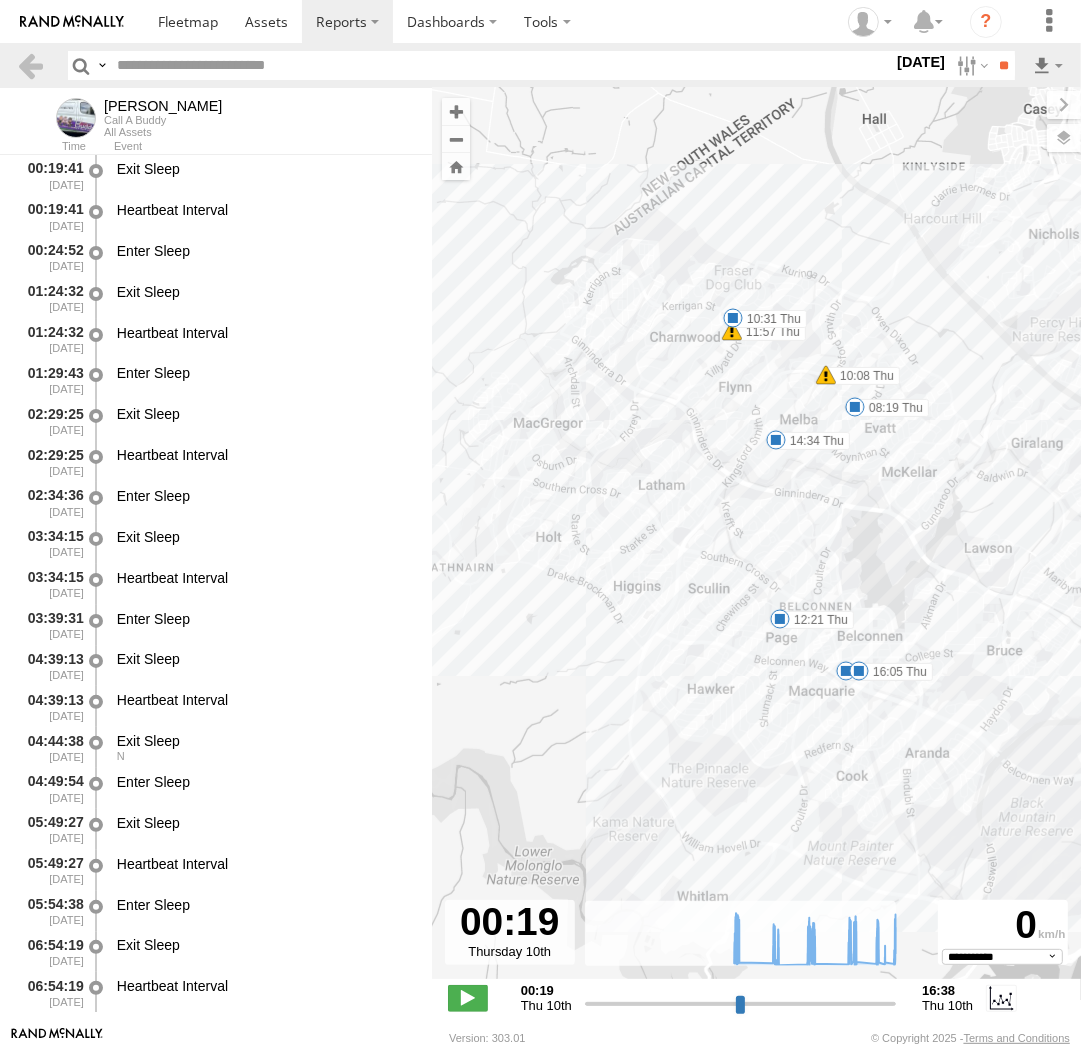 click at bounding box center (855, 407) 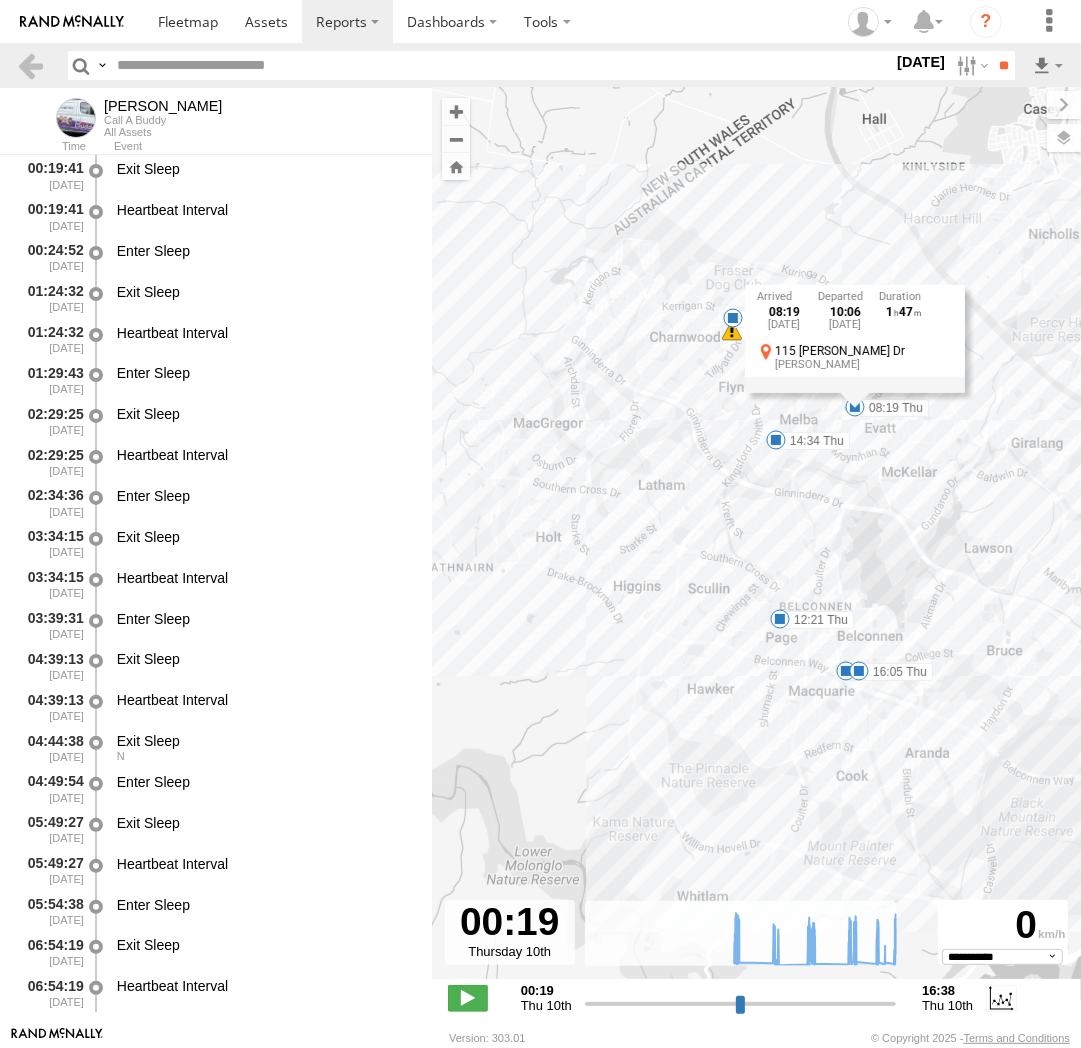 click on "08:19 Thu 10th Jul 10:06 Thu 10th Jul 1 47 115 Copland Dr Melba" at bounding box center (854, 338) 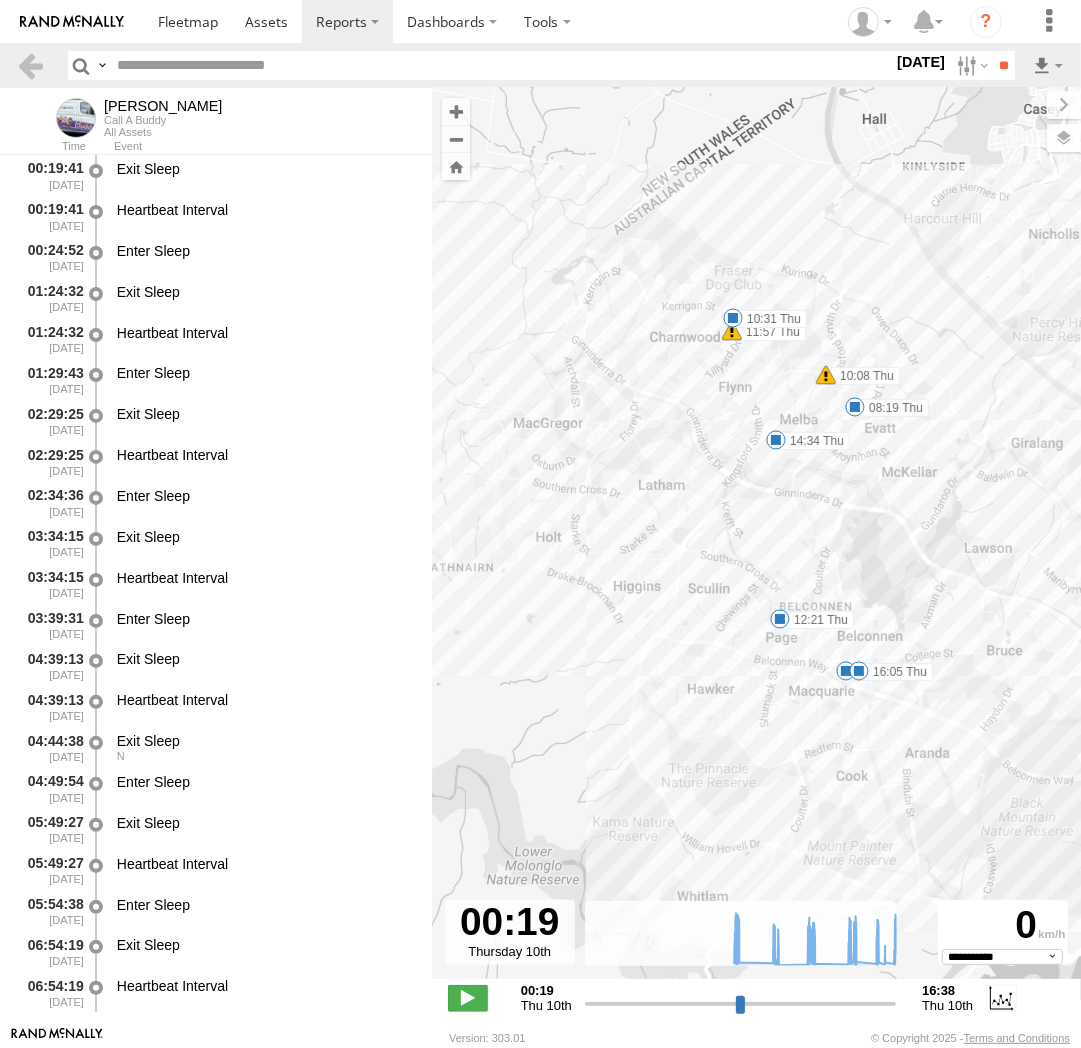 click at bounding box center (733, 318) 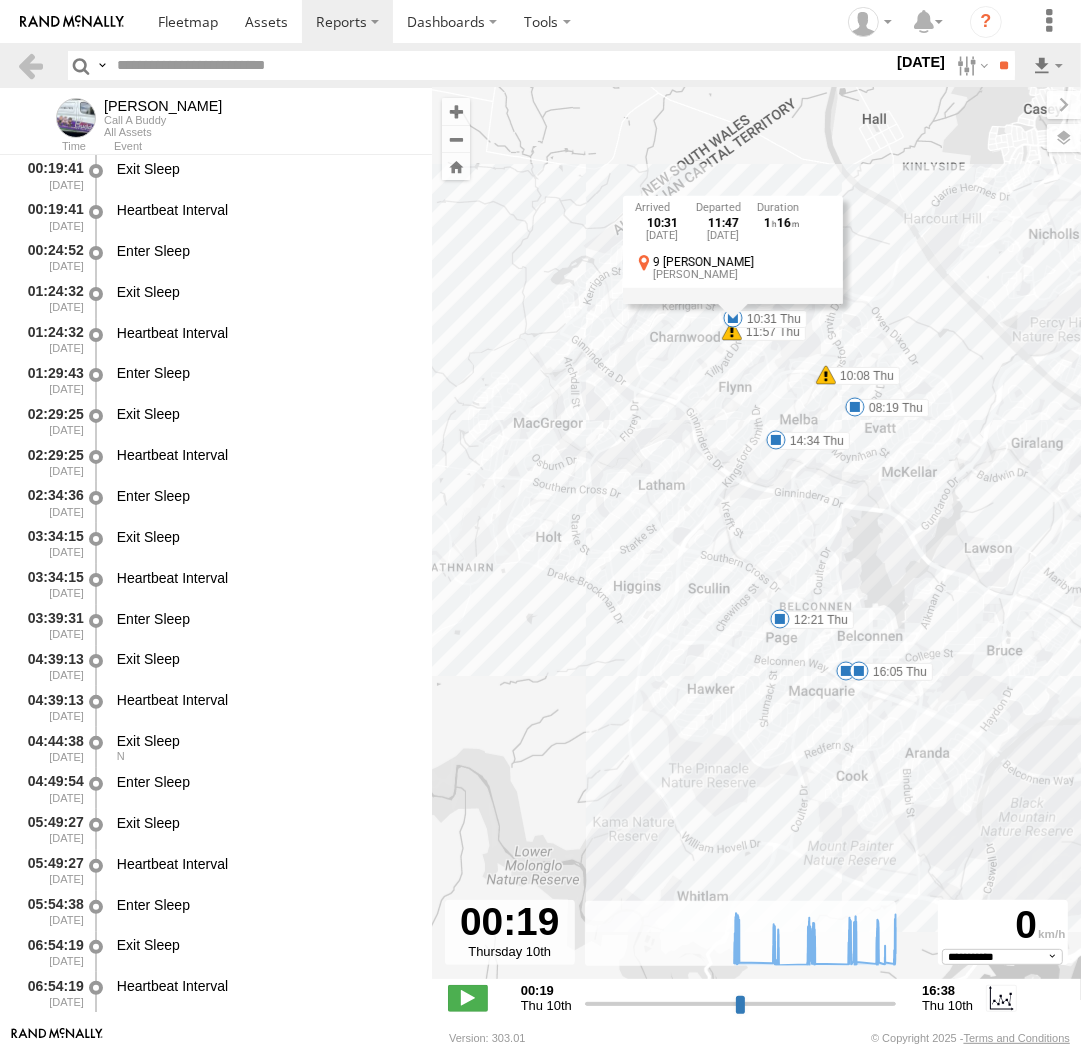 click on "To navigate, press the arrow keys. Peter 08:19 Thu 10:08 Thu 10:31 Thu 11:57 Thu 12:21 Thu 14:34 Thu 15:44 Thu 16:05 Thu 10:31 Thu 10th Jul 11:47 Thu 10th Jul 1 16 9 Hooper Pl Flynn" at bounding box center [756, 544] 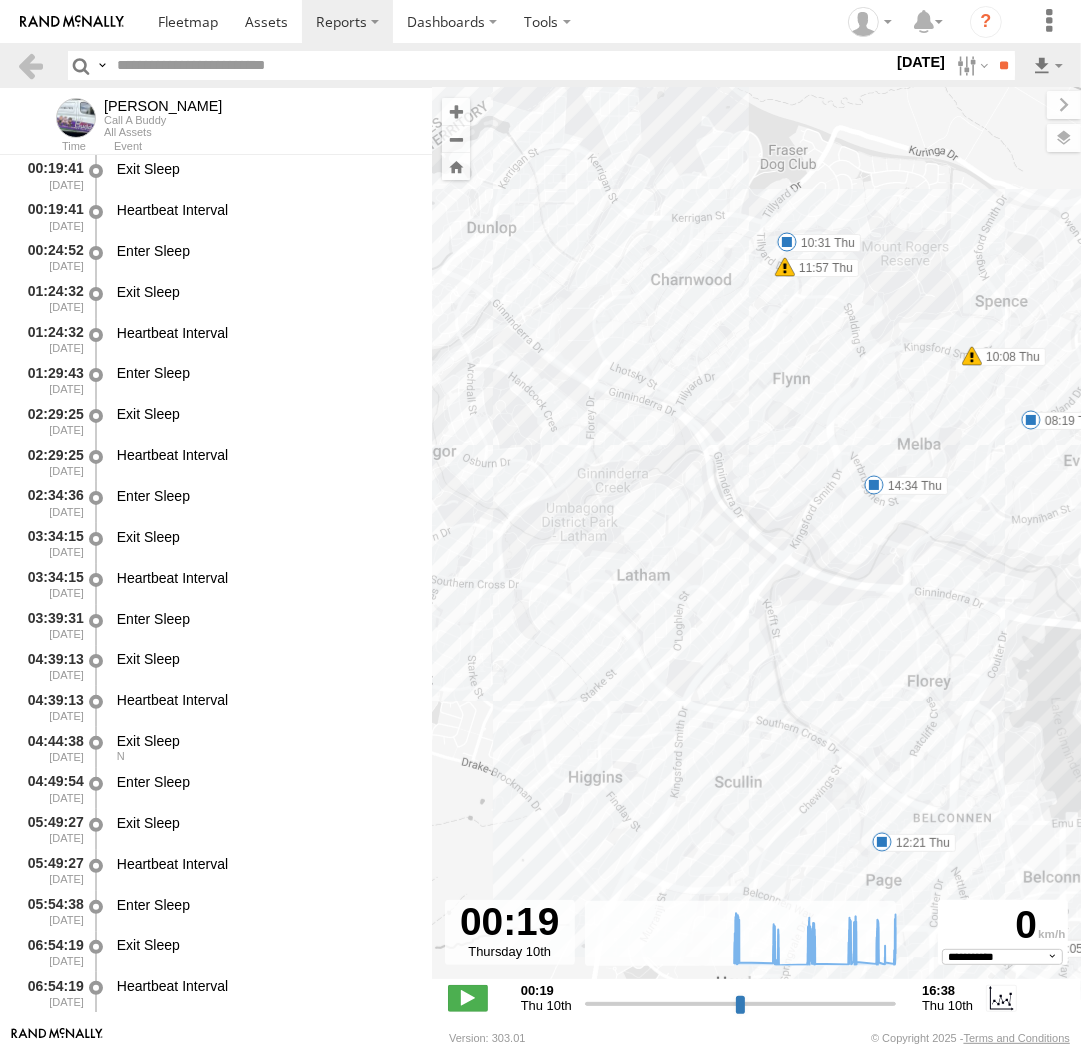 click at bounding box center [882, 842] 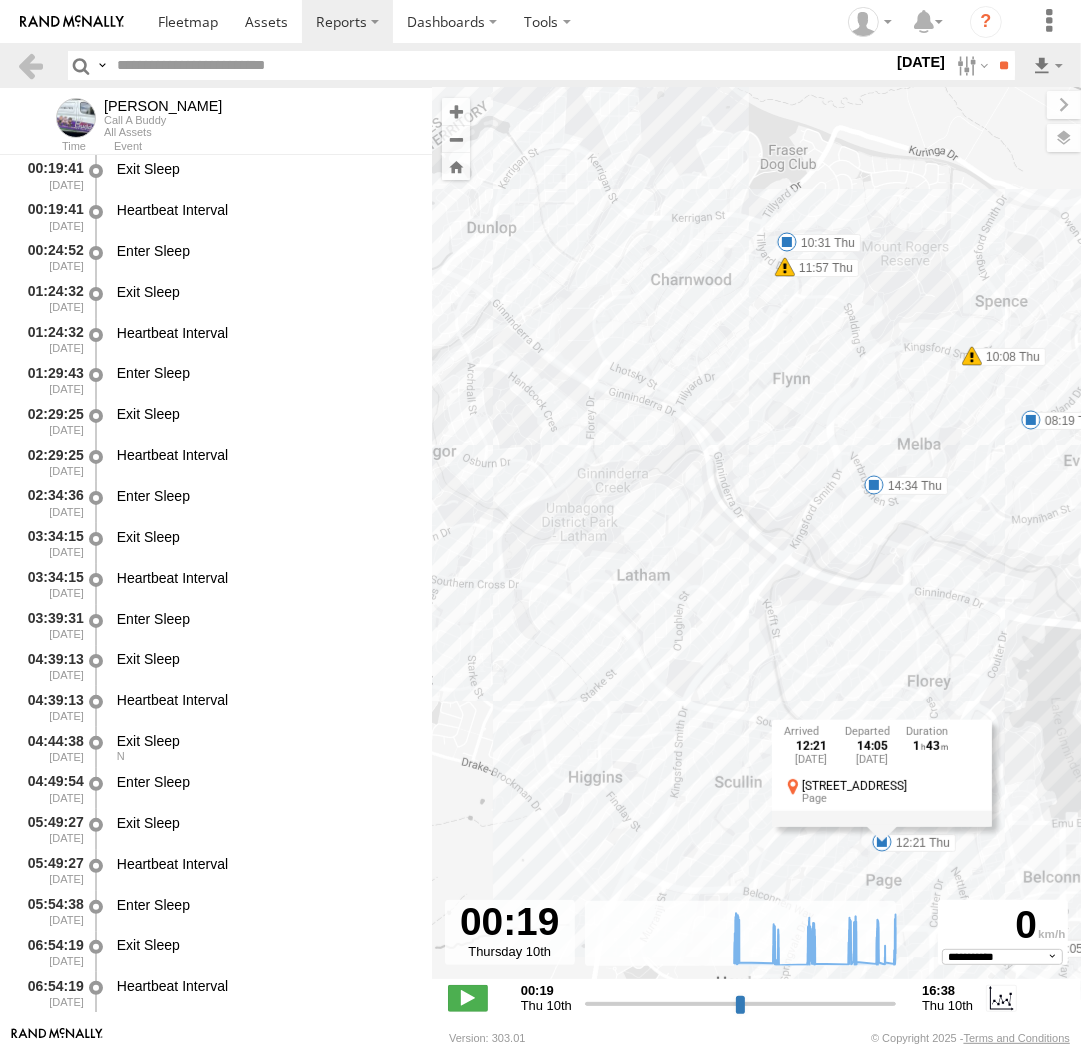 click on "To navigate, press the arrow keys. Peter 08:19 Thu 10:08 Thu 10:31 Thu 11:57 Thu 12:21 Thu 14:34 Thu 15:44 Thu 16:05 Thu 12:21 Thu 10th Jul 14:05 Thu 10th Jul 1 43 10 Dallachy St Page" at bounding box center [756, 544] 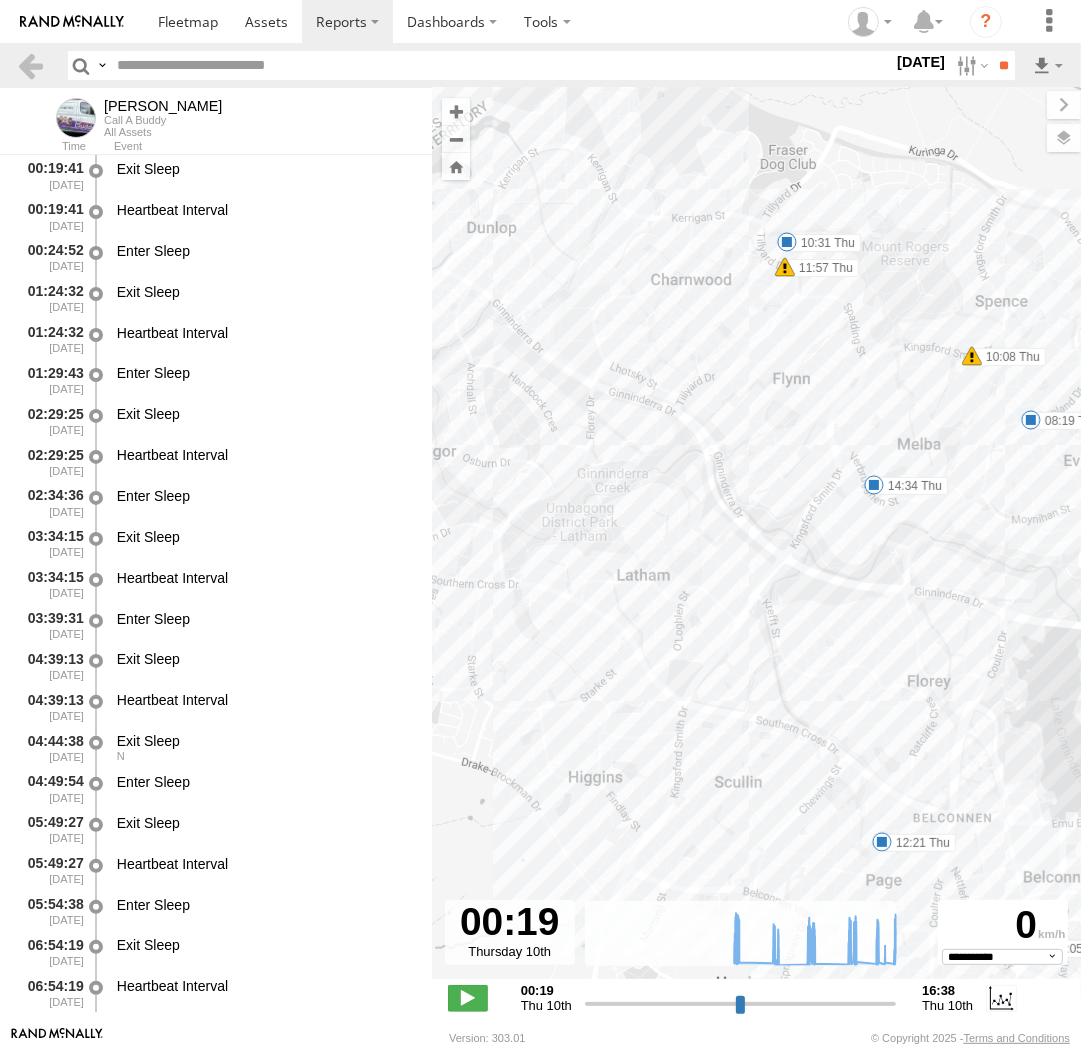 click at bounding box center [874, 485] 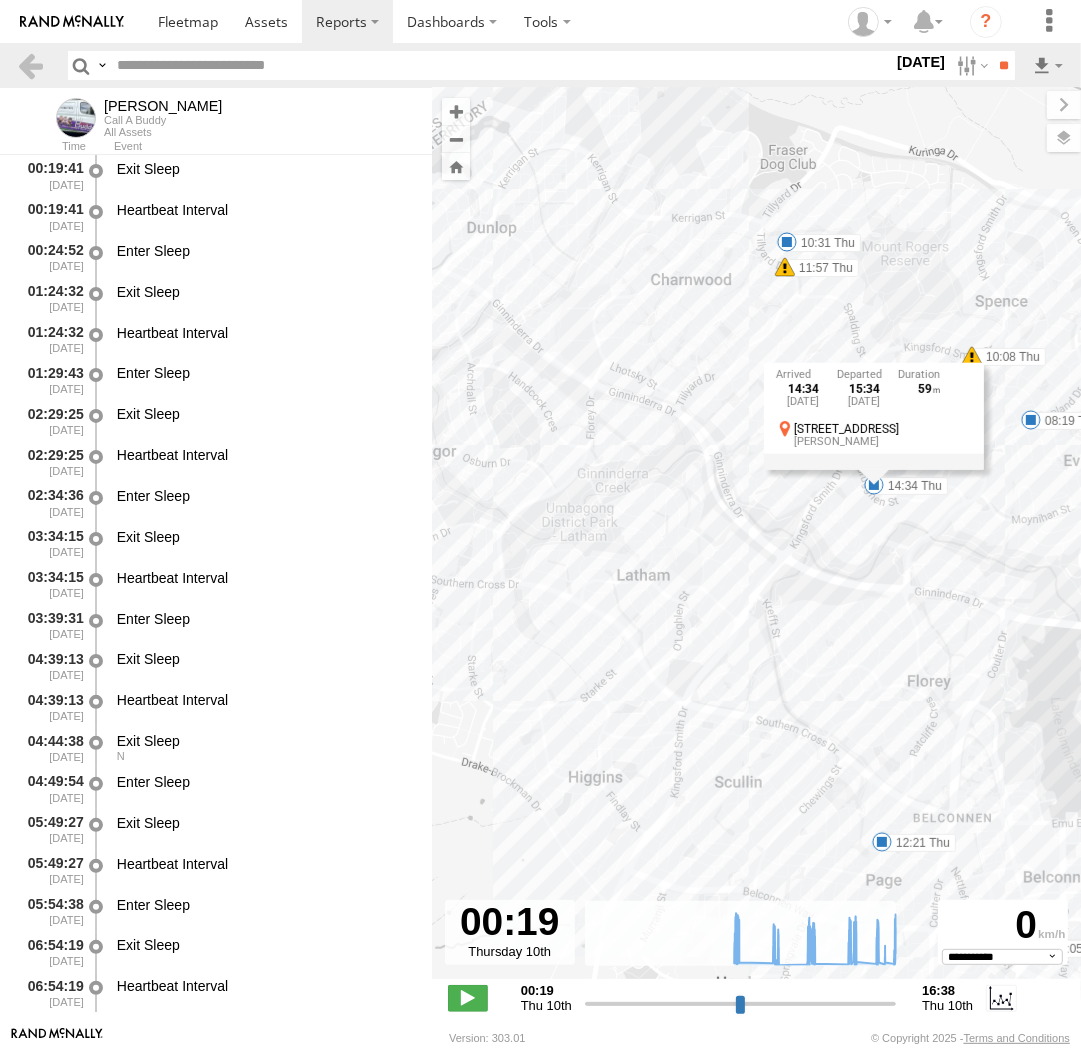 click on "14:34 Thu 10th Jul 15:34 Thu 10th Jul 59 37 Verbrugghen St Melba" at bounding box center [873, 416] 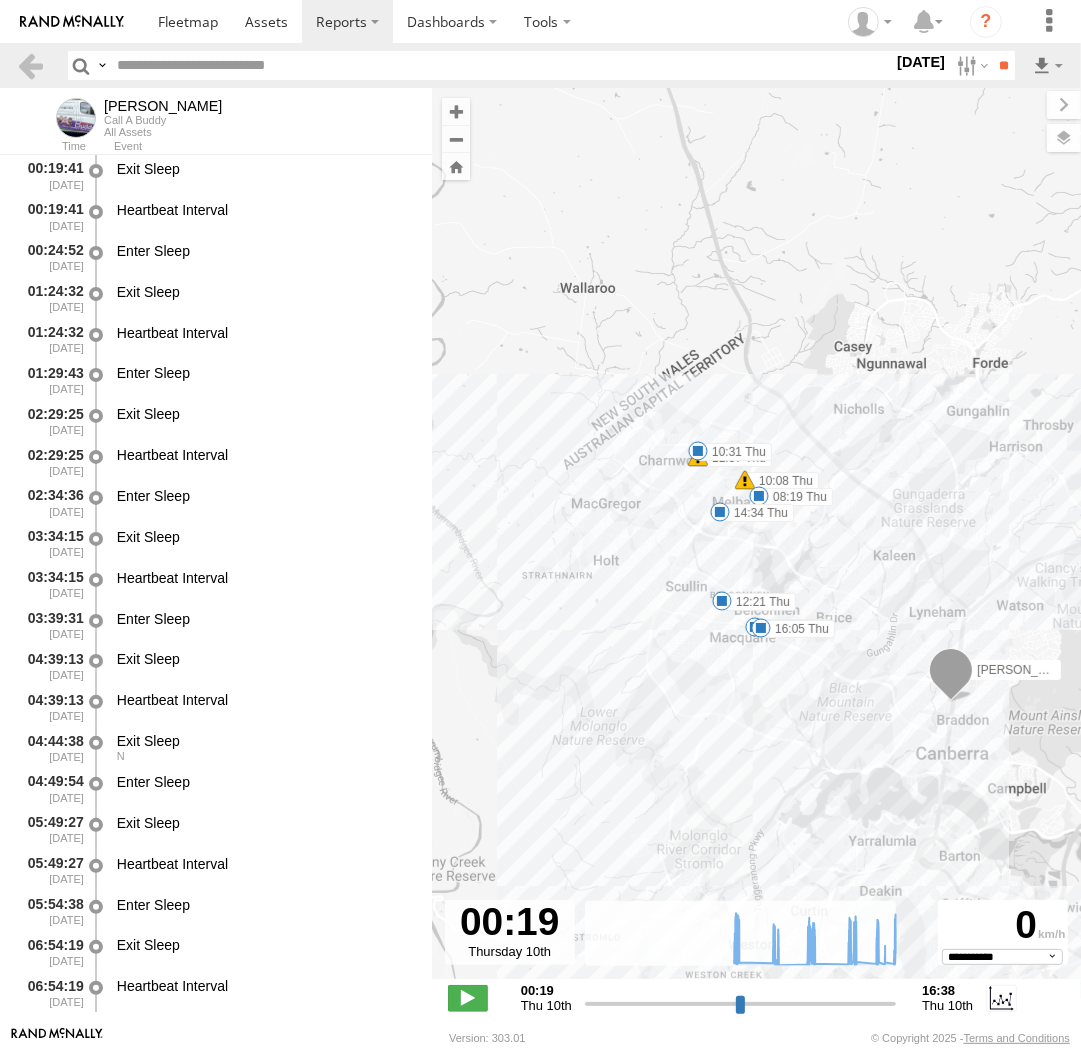drag, startPoint x: 972, startPoint y: 675, endPoint x: 818, endPoint y: 659, distance: 154.82893 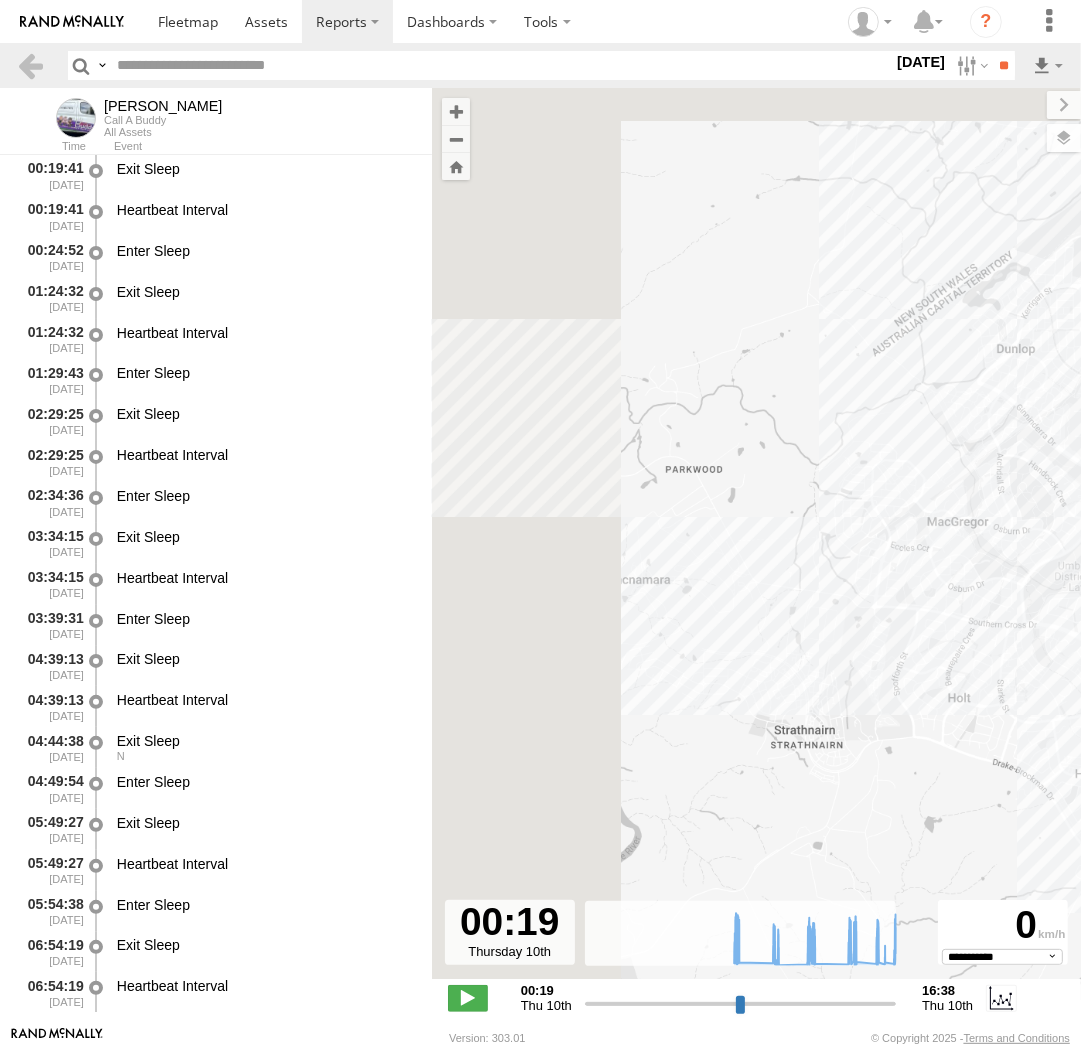 drag, startPoint x: 476, startPoint y: 508, endPoint x: 878, endPoint y: 677, distance: 436.07913 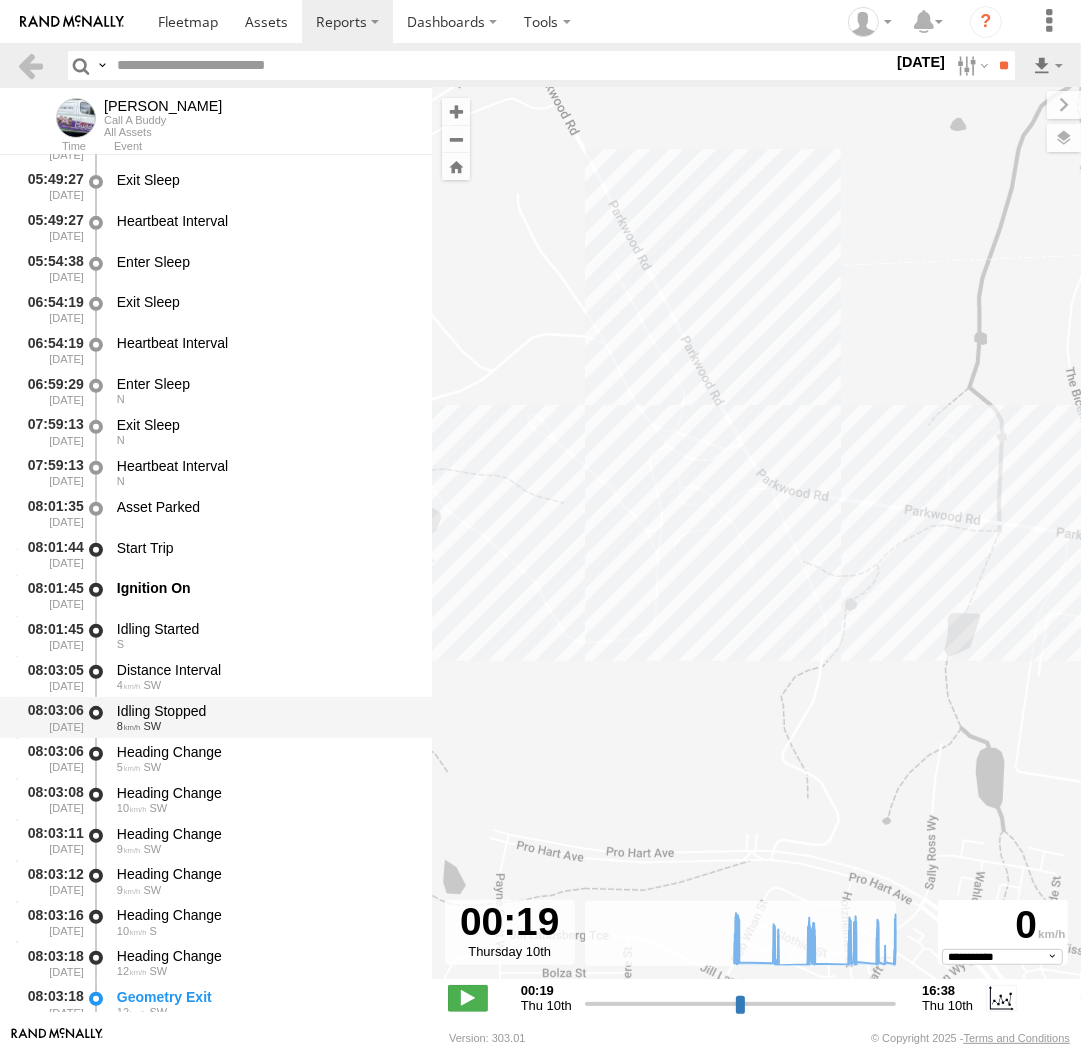 scroll, scrollTop: 1102, scrollLeft: 0, axis: vertical 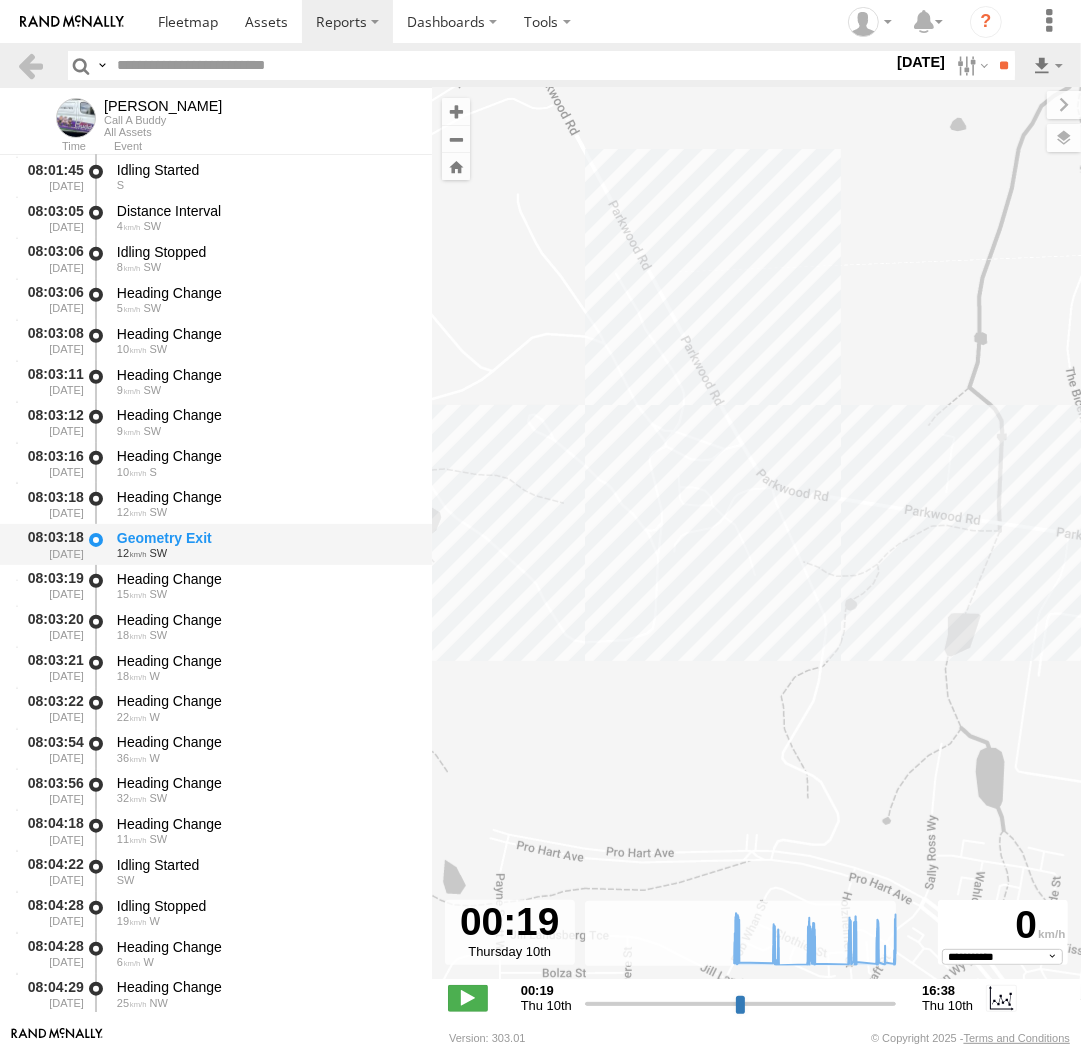 click on "Geometry Exit" at bounding box center [265, 538] 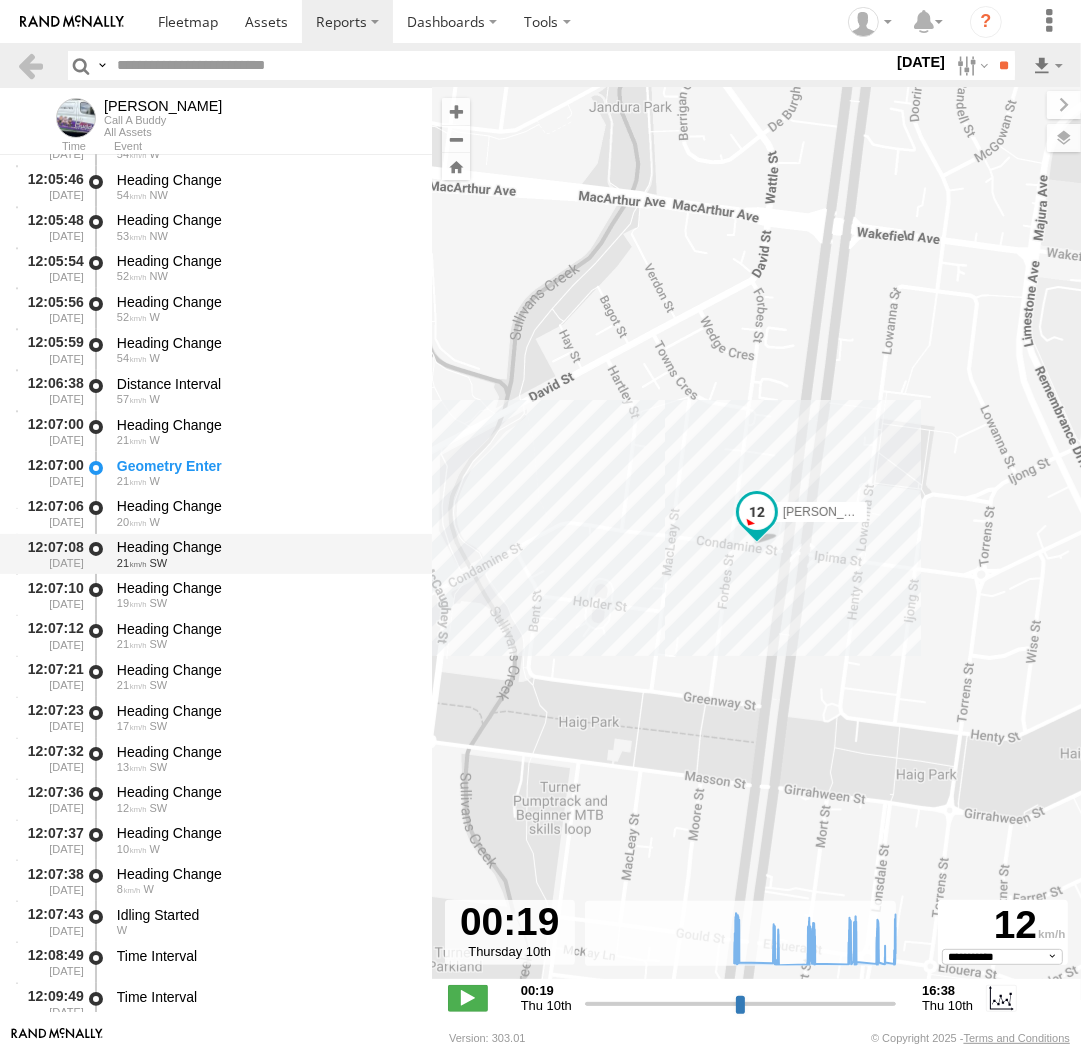 scroll, scrollTop: 21389, scrollLeft: 0, axis: vertical 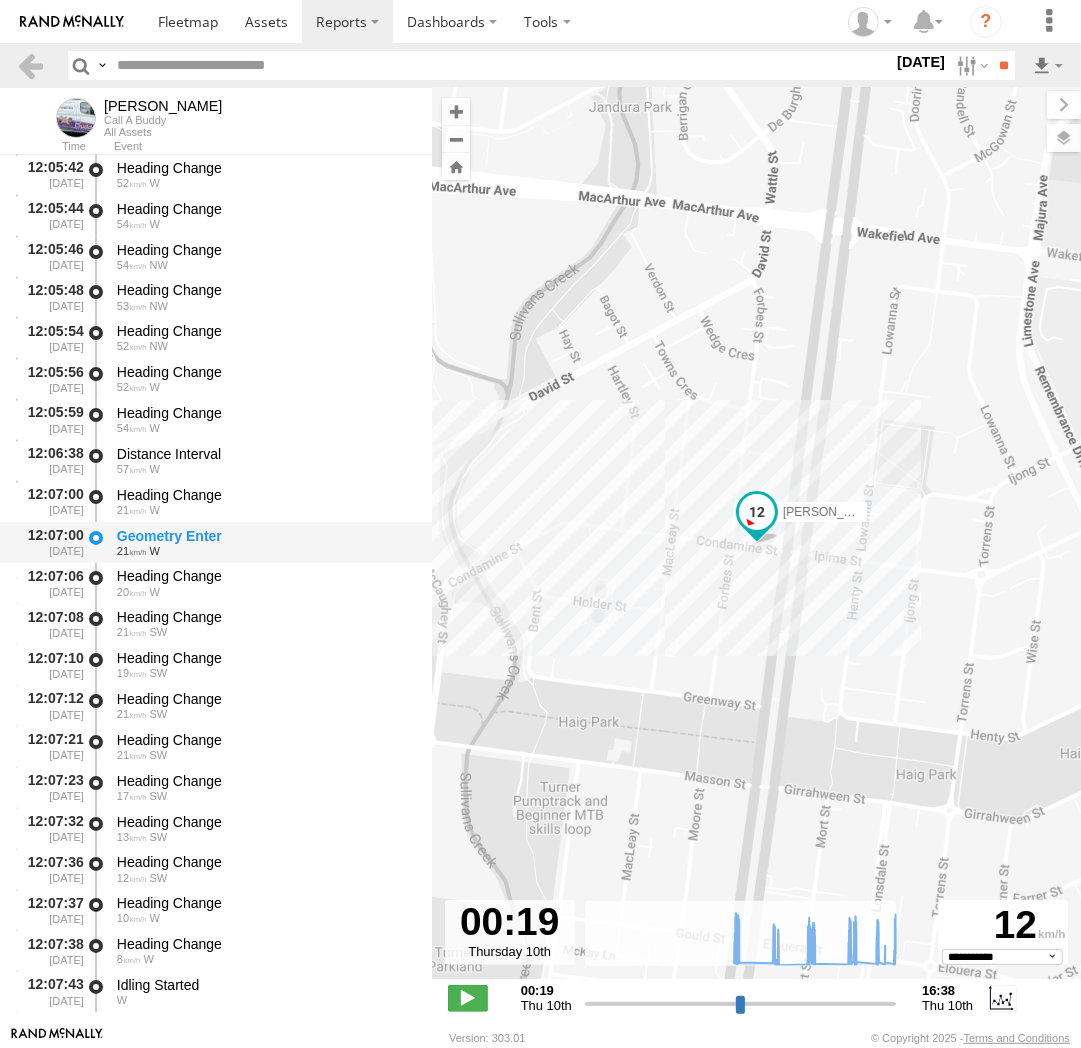 click on "Geometry Enter" at bounding box center [265, 536] 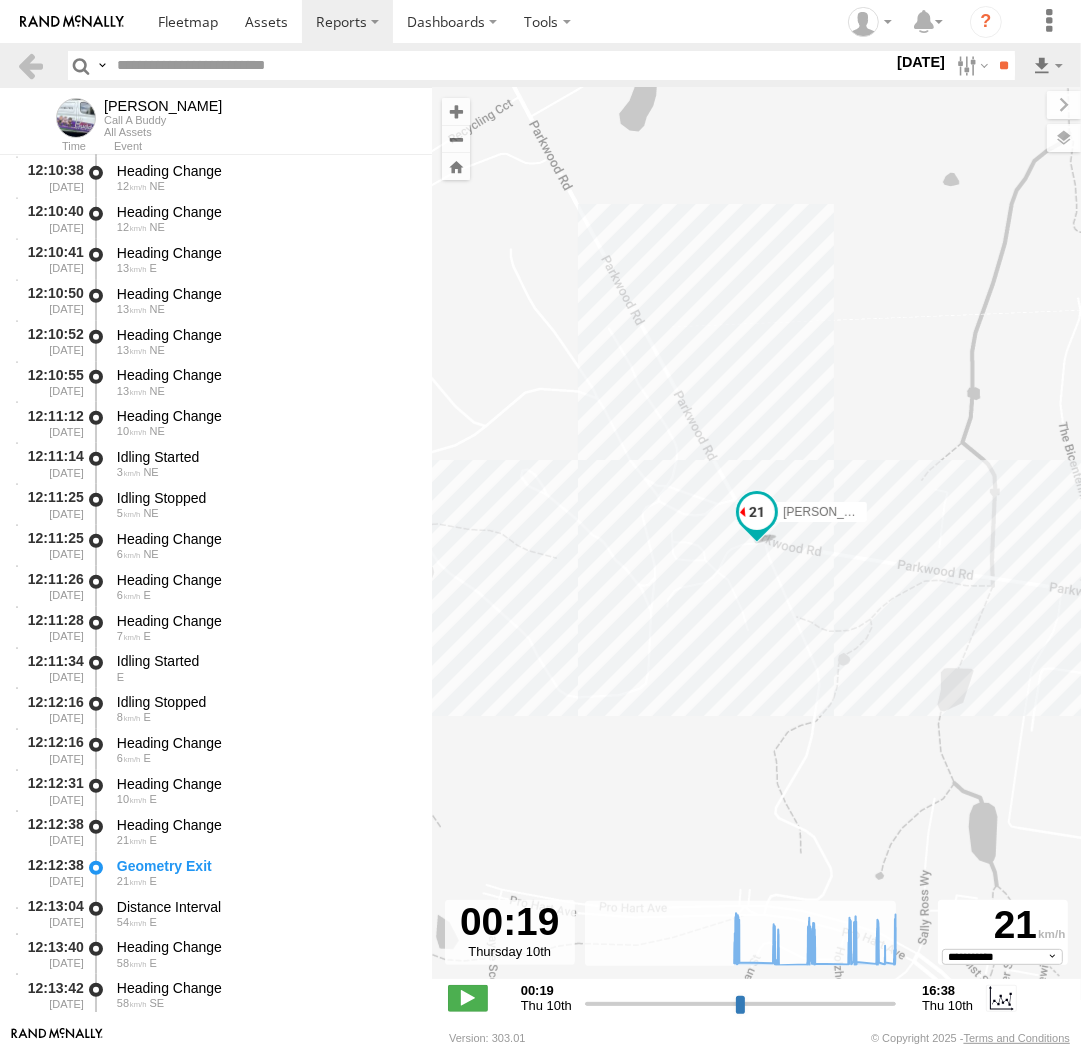scroll, scrollTop: 22766, scrollLeft: 0, axis: vertical 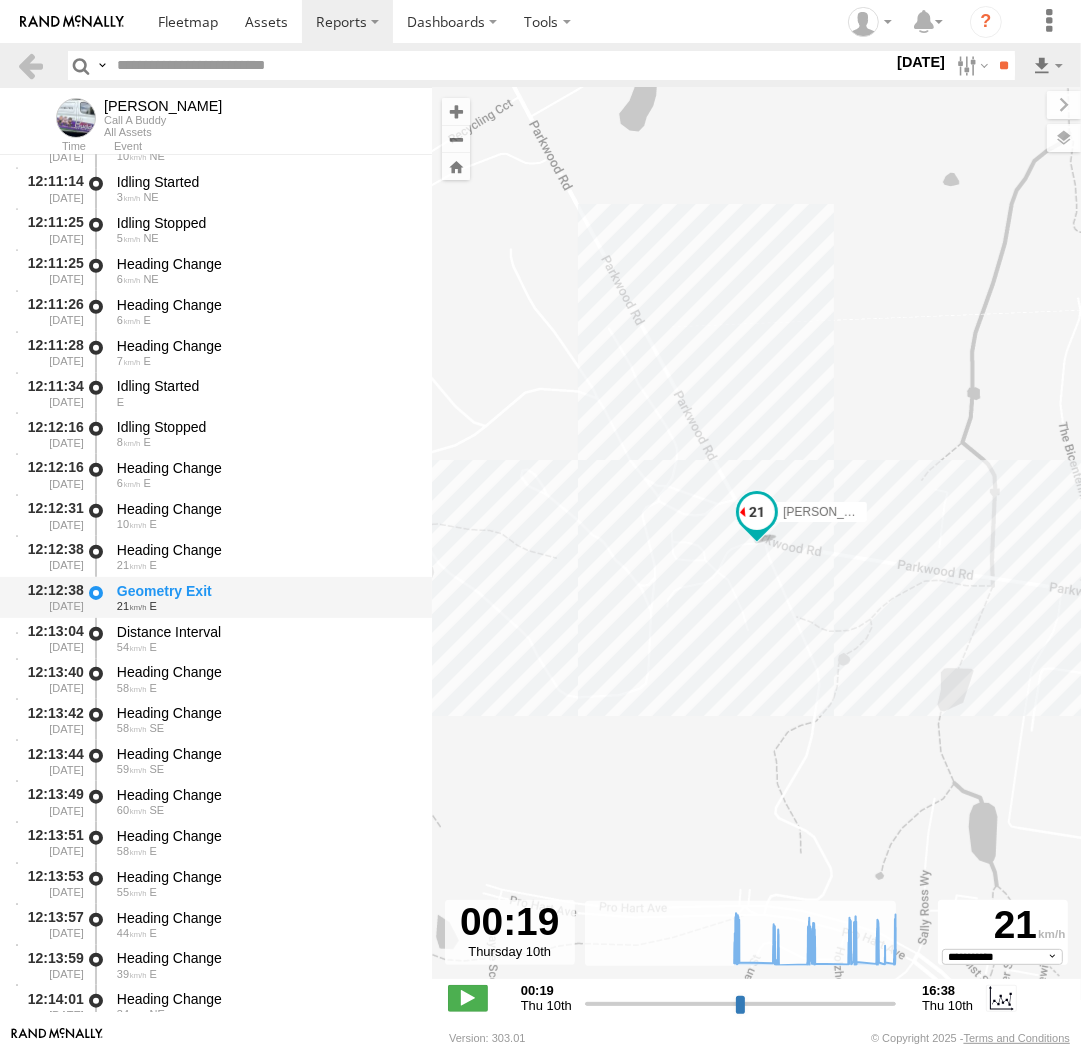 click on "21
E" at bounding box center (265, 606) 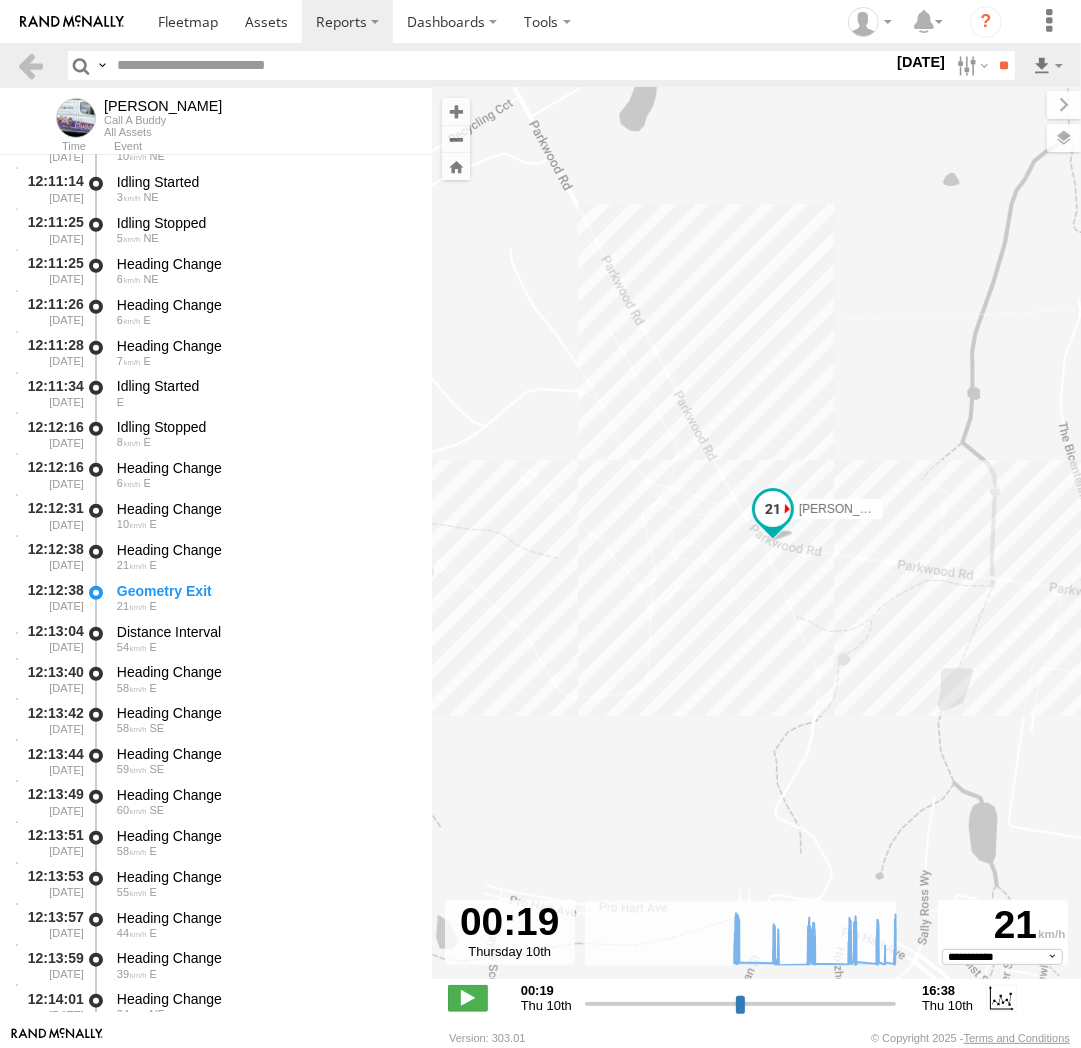 click on "To navigate, press the arrow keys. Peter 08:19 Thu 10:08 Thu 10:31 Thu 11:57 Thu 12:21 Thu 14:34 Thu 15:44 Thu 16:05 Thu" at bounding box center (756, 544) 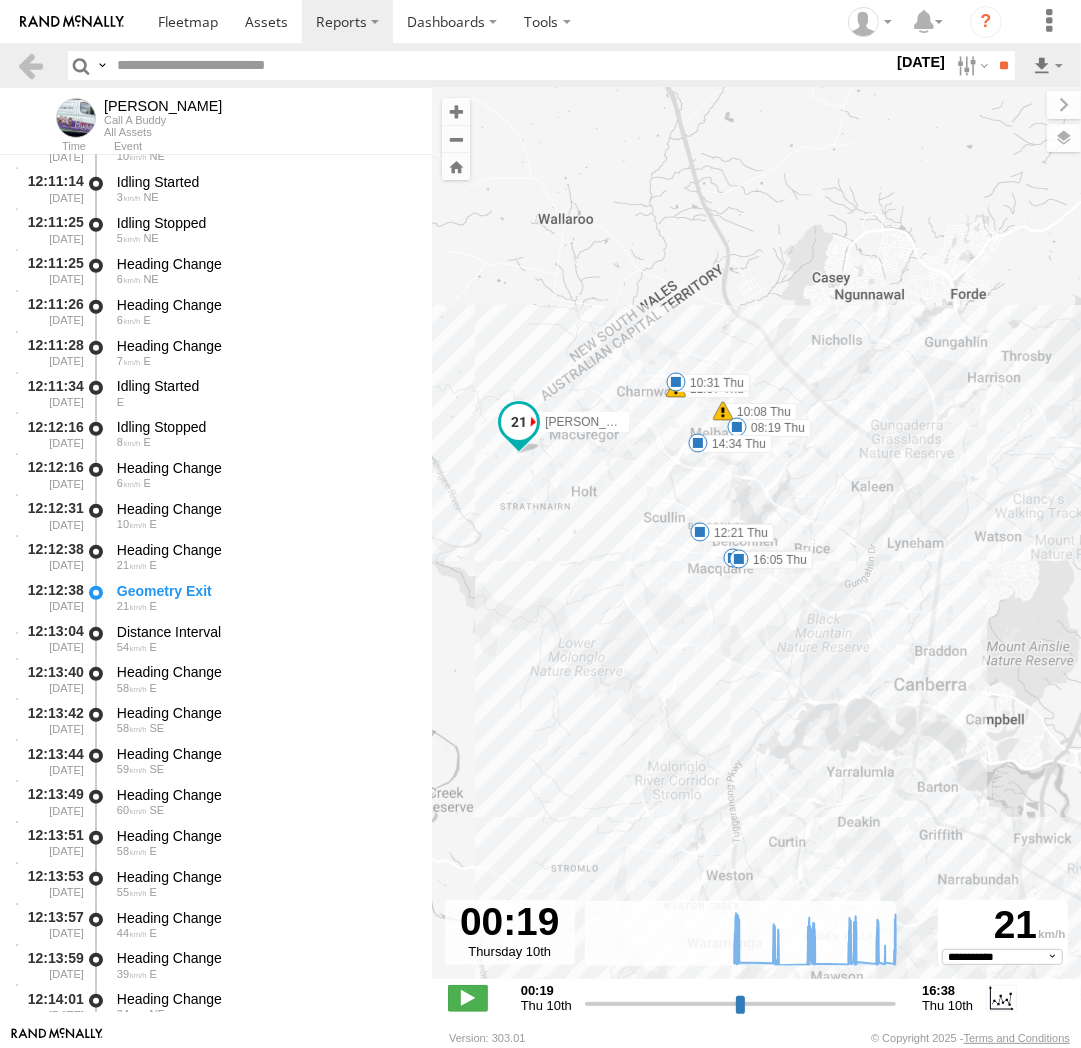 drag, startPoint x: 927, startPoint y: 639, endPoint x: 512, endPoint y: 553, distance: 423.81717 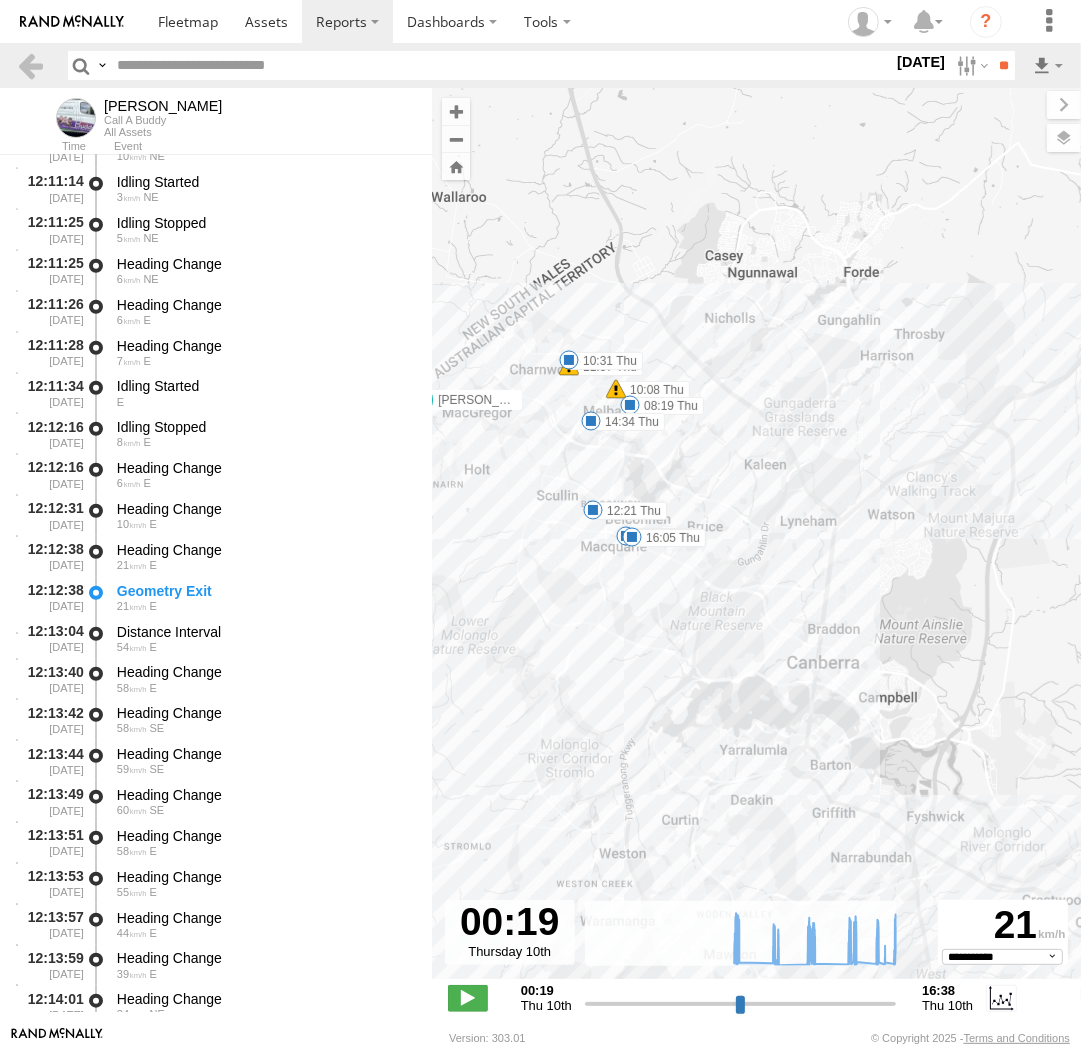 drag, startPoint x: 889, startPoint y: 695, endPoint x: 813, endPoint y: 680, distance: 77.46612 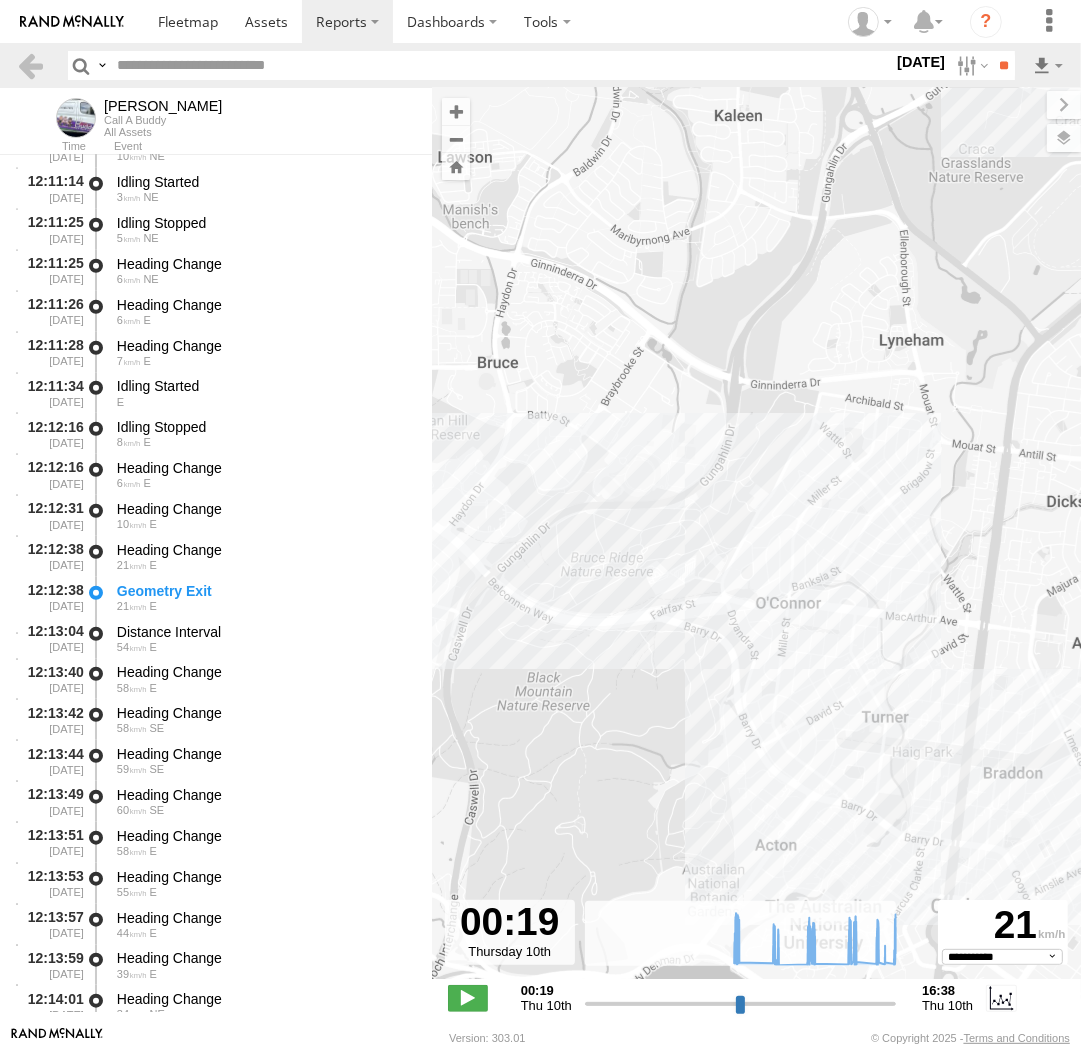 drag, startPoint x: 621, startPoint y: 545, endPoint x: 893, endPoint y: 605, distance: 278.53903 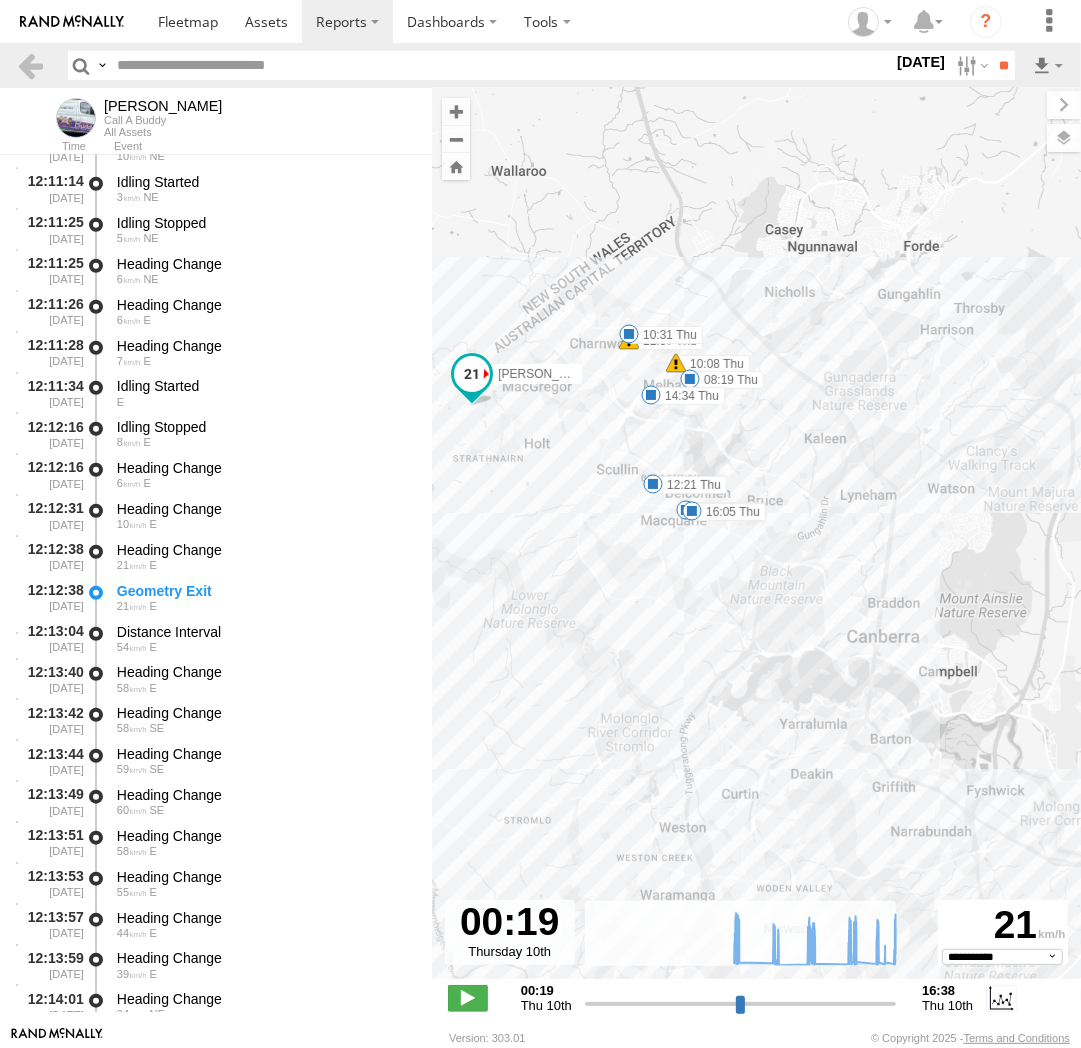 drag, startPoint x: 695, startPoint y: 670, endPoint x: 781, endPoint y: 635, distance: 92.84934 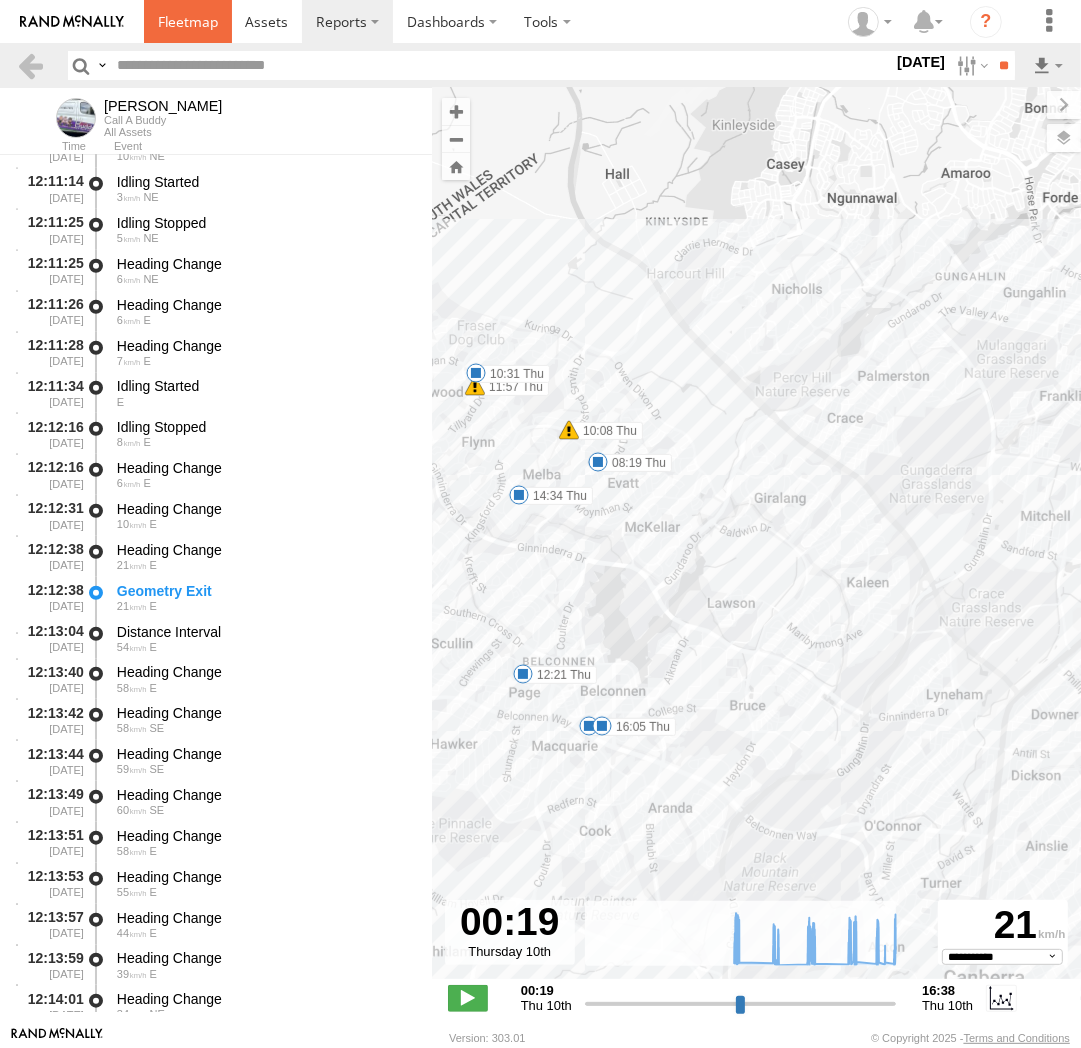 click at bounding box center (188, 21) 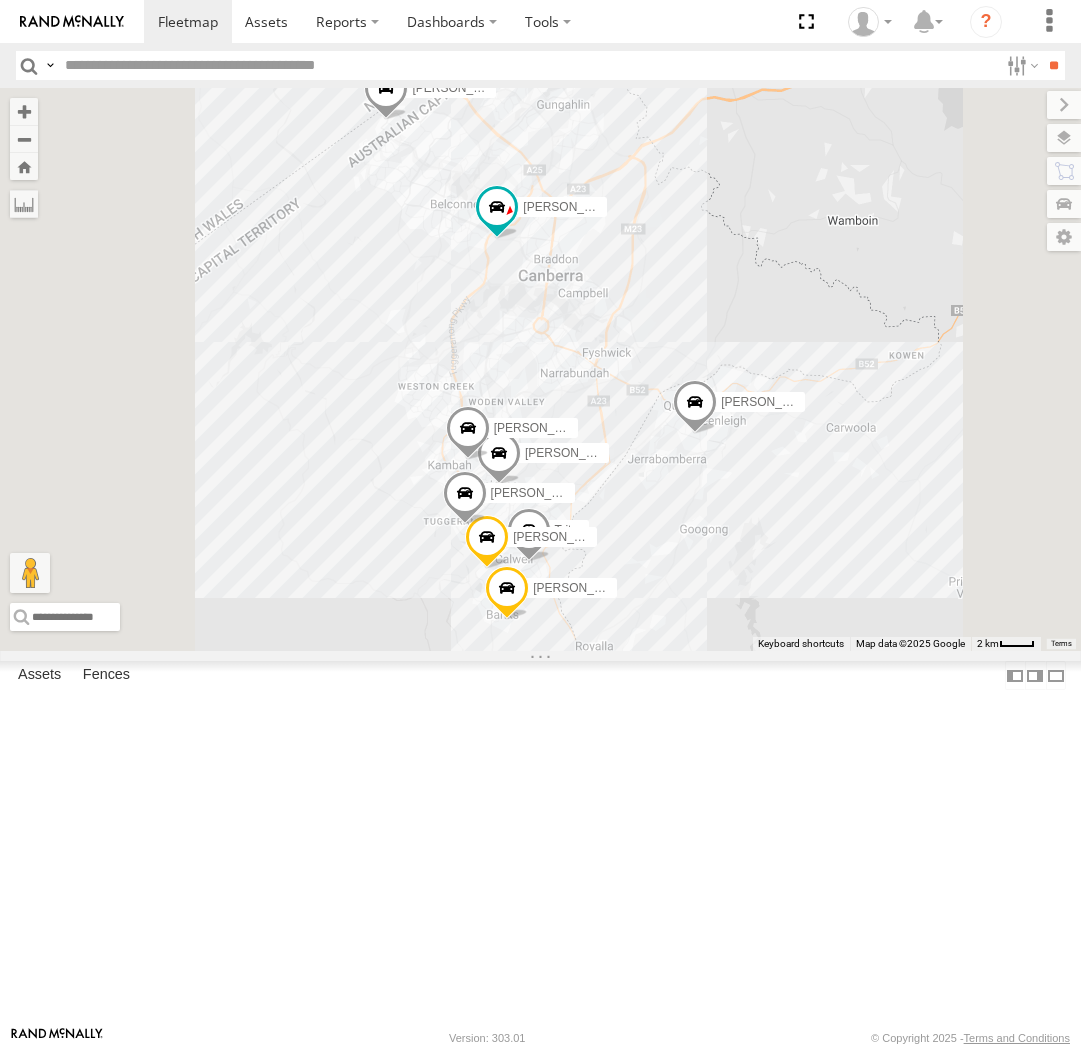 scroll, scrollTop: 0, scrollLeft: 0, axis: both 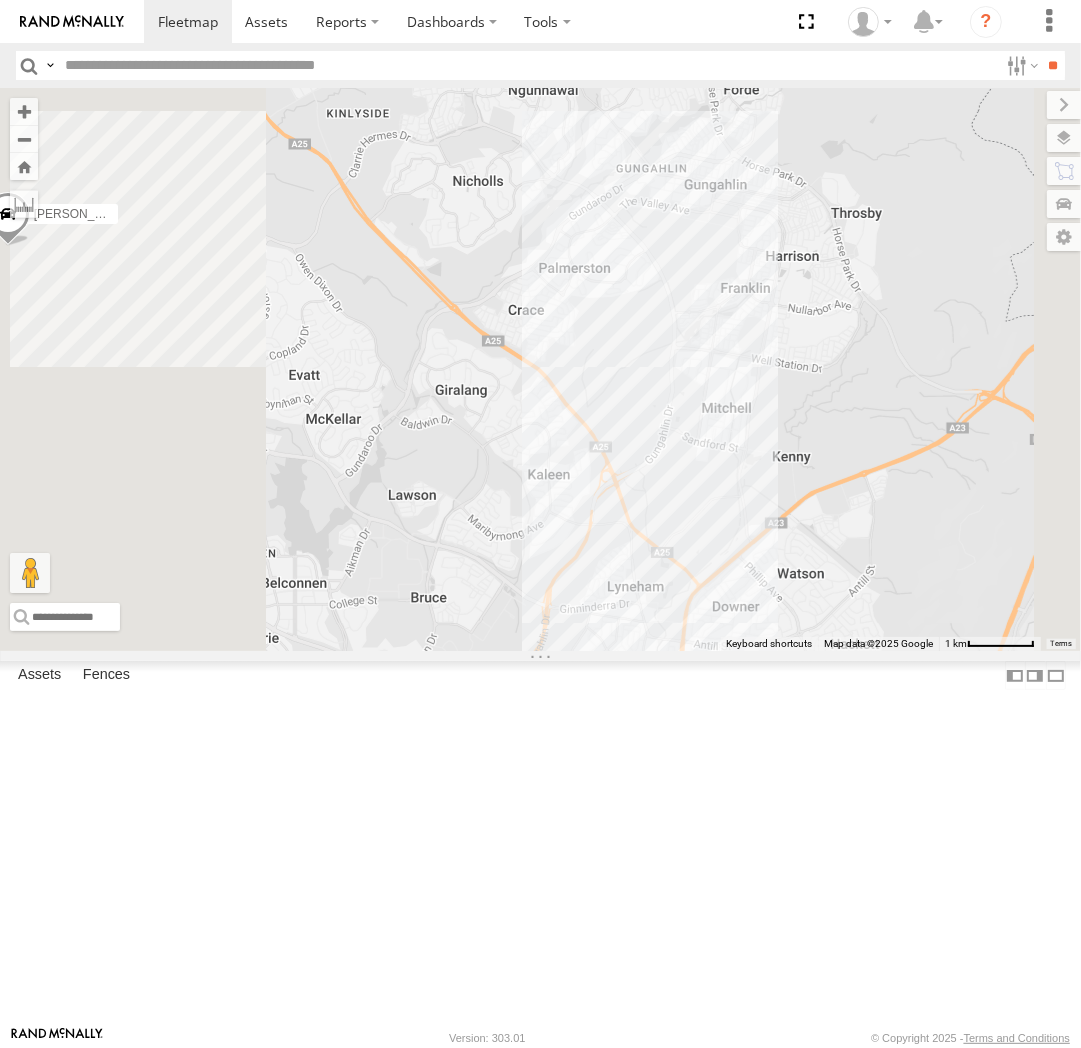 drag, startPoint x: 869, startPoint y: 335, endPoint x: 898, endPoint y: 526, distance: 193.18903 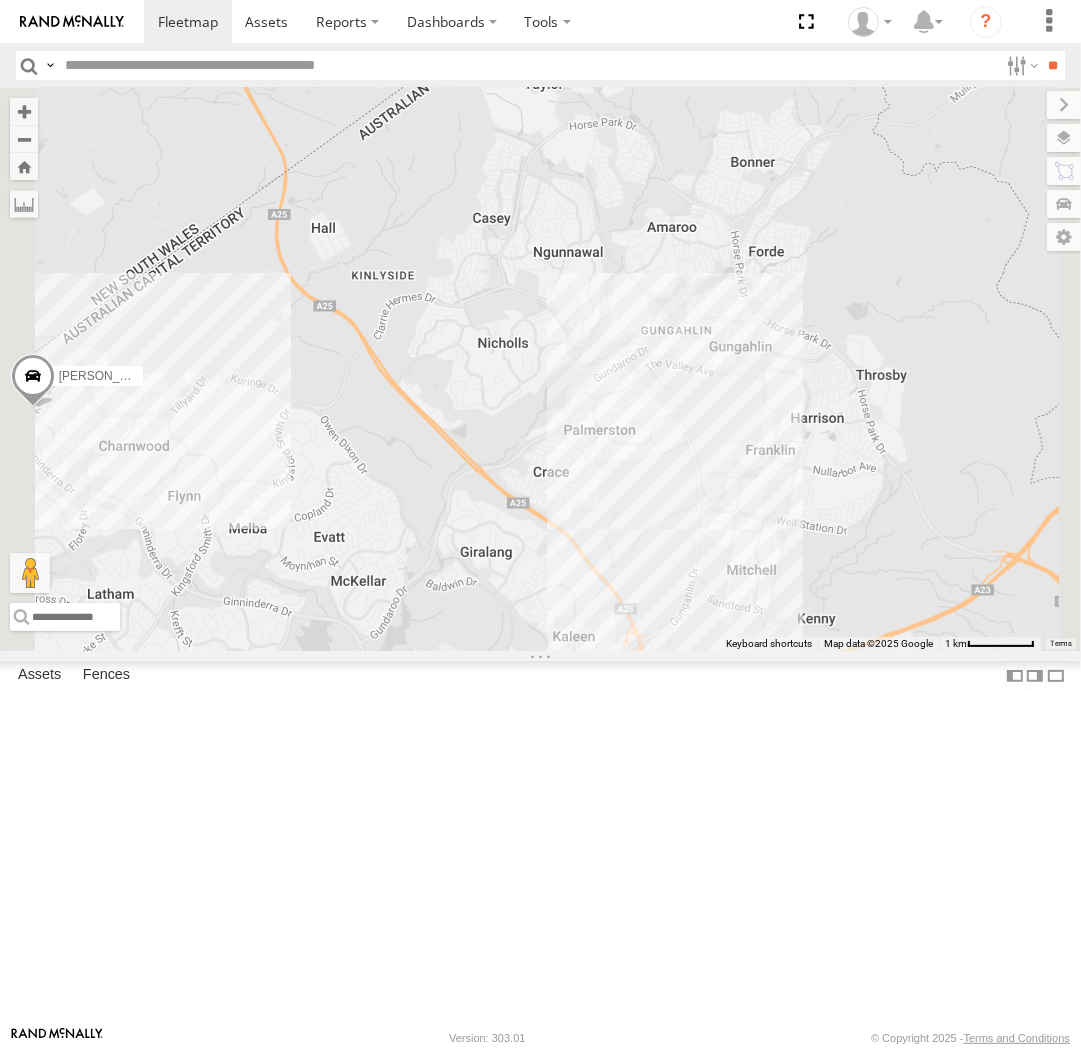 click on "To navigate, press the arrow keys. Michael Daniel Triton Peter Kyle Andrew Chris Jamie Tom" at bounding box center [540, 369] 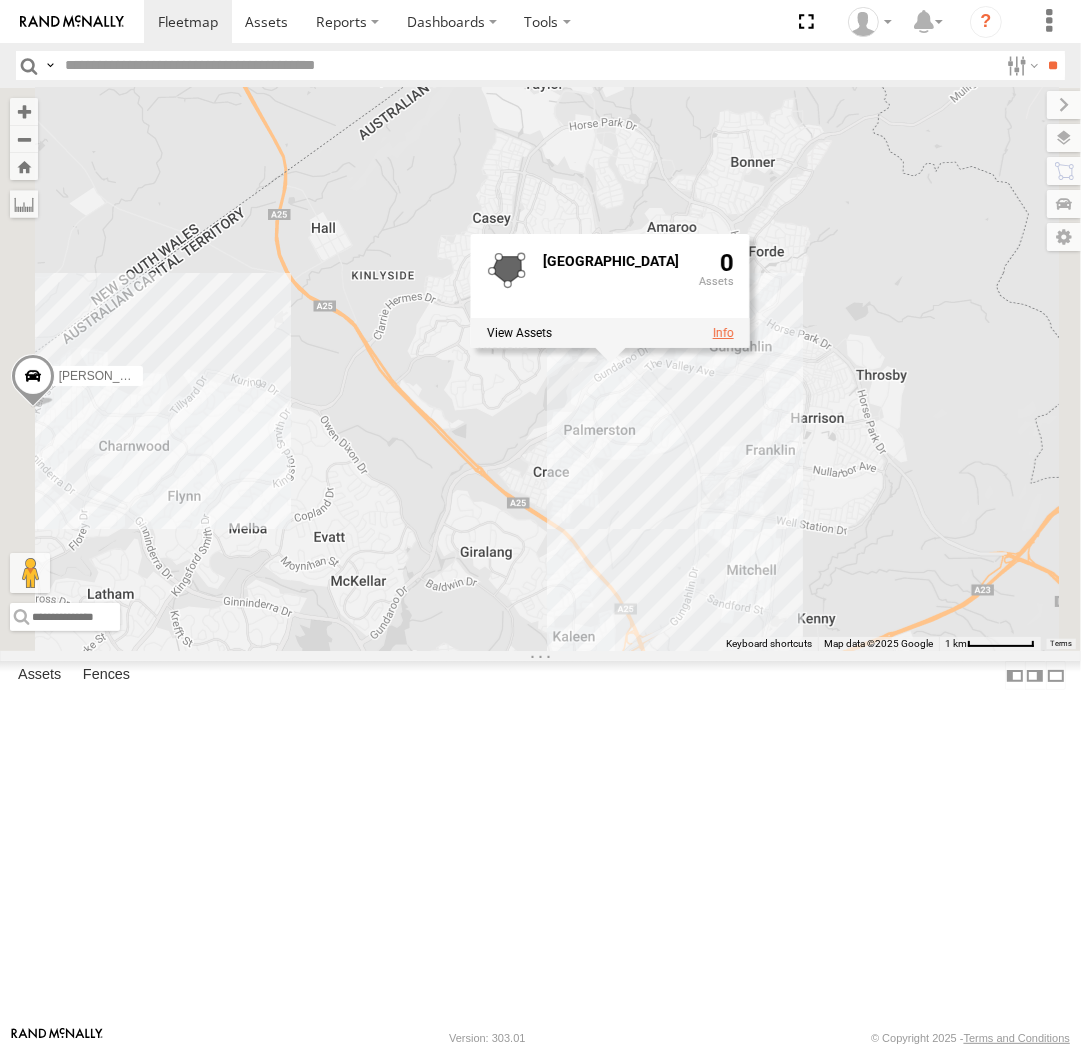 click at bounding box center [722, 333] 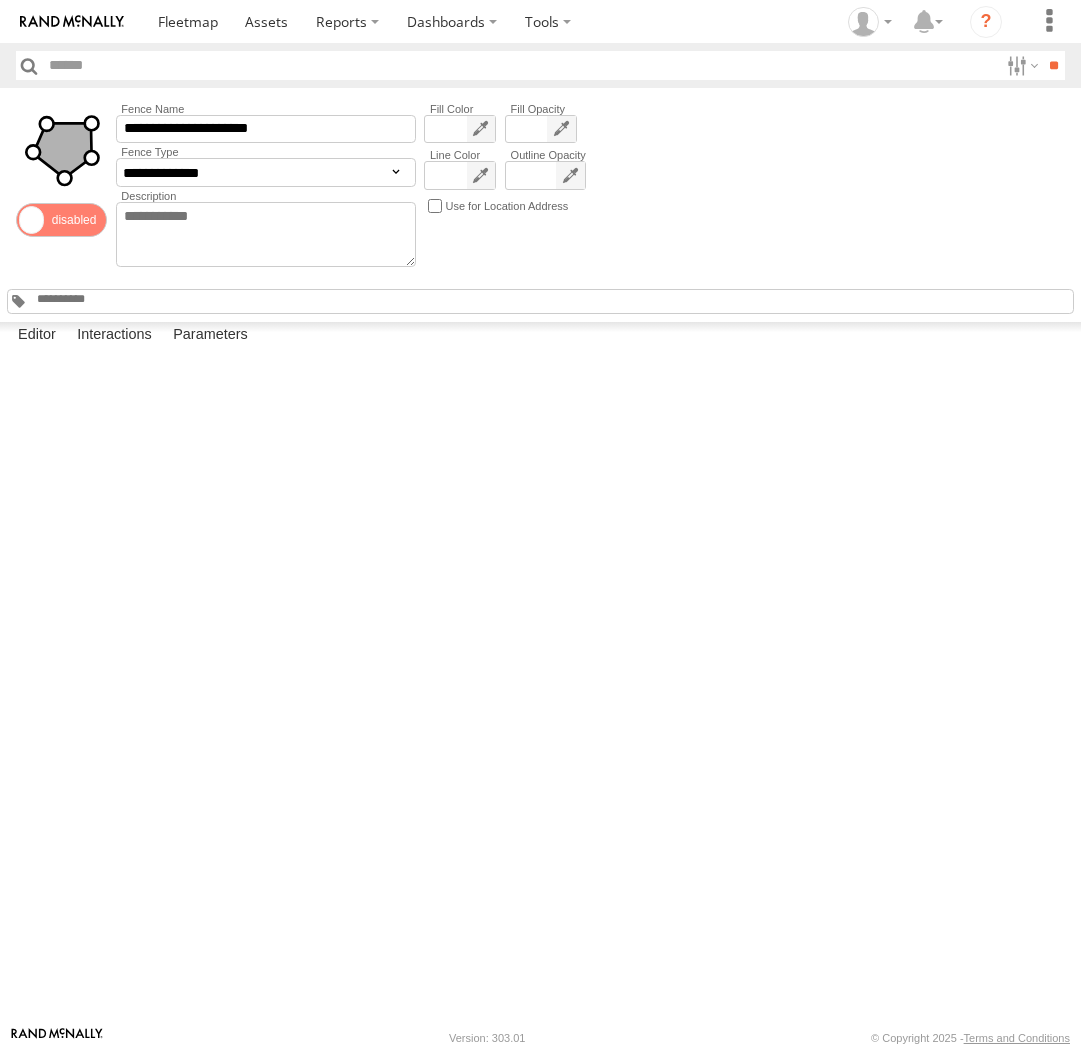 scroll, scrollTop: 0, scrollLeft: 0, axis: both 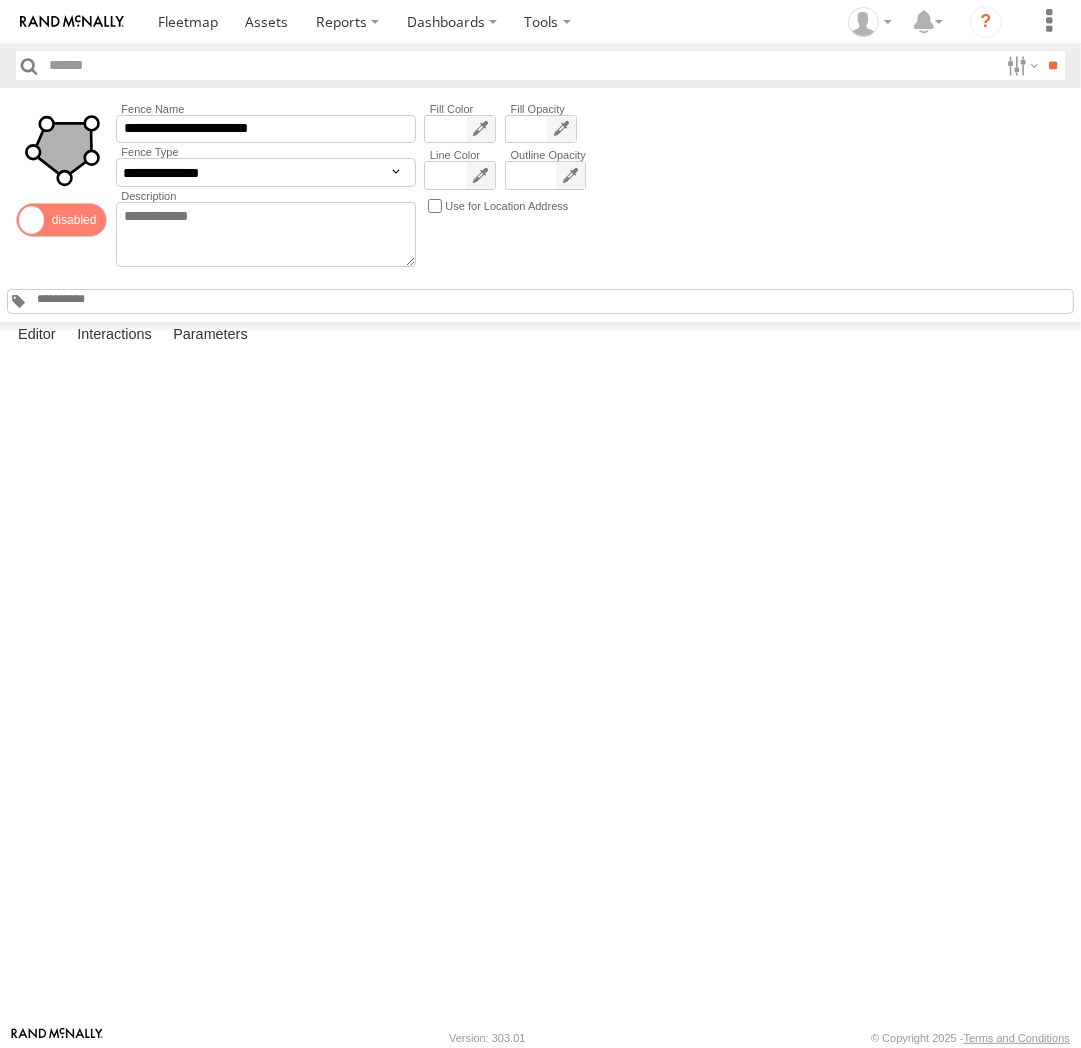 click on "View Full Report" at bounding box center (0, 0) 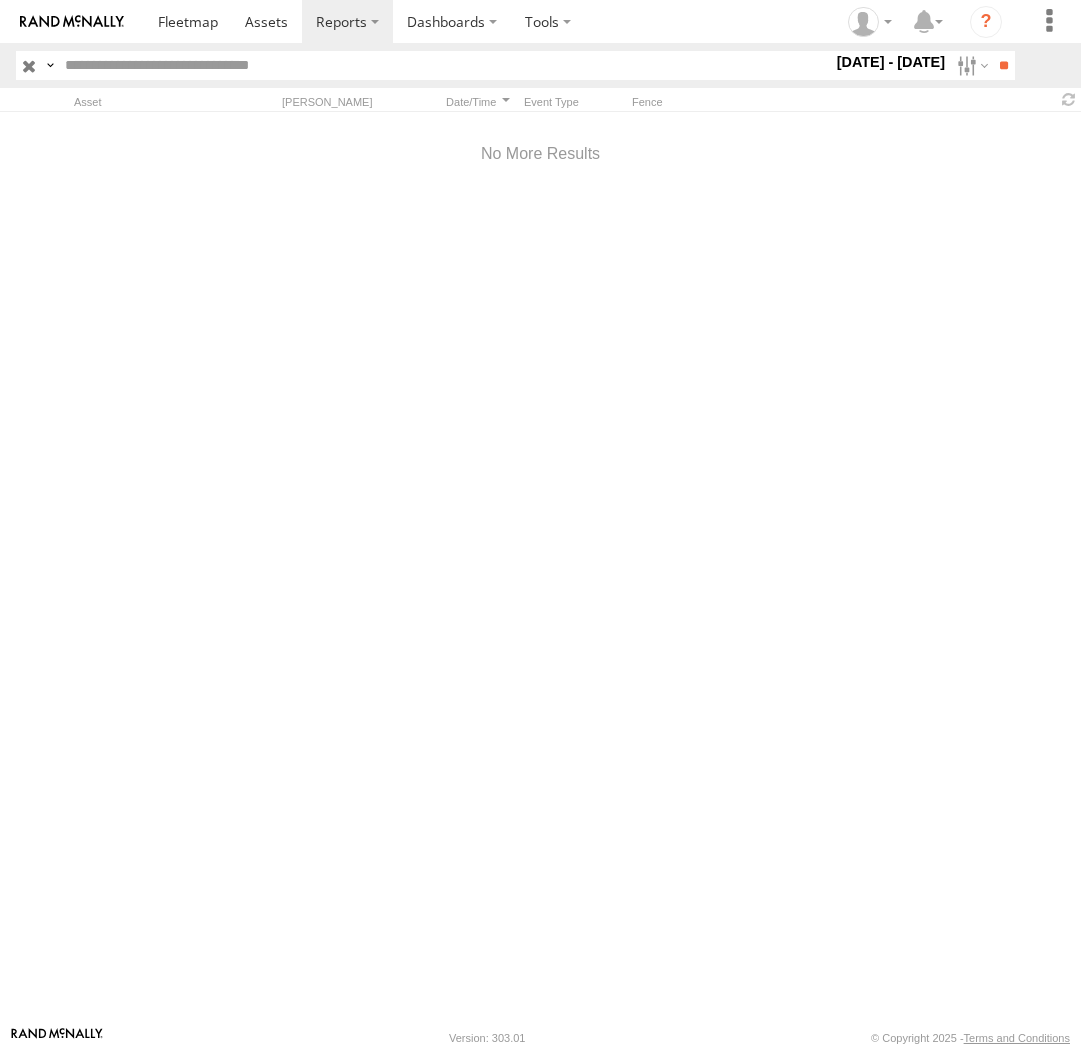 scroll, scrollTop: 0, scrollLeft: 0, axis: both 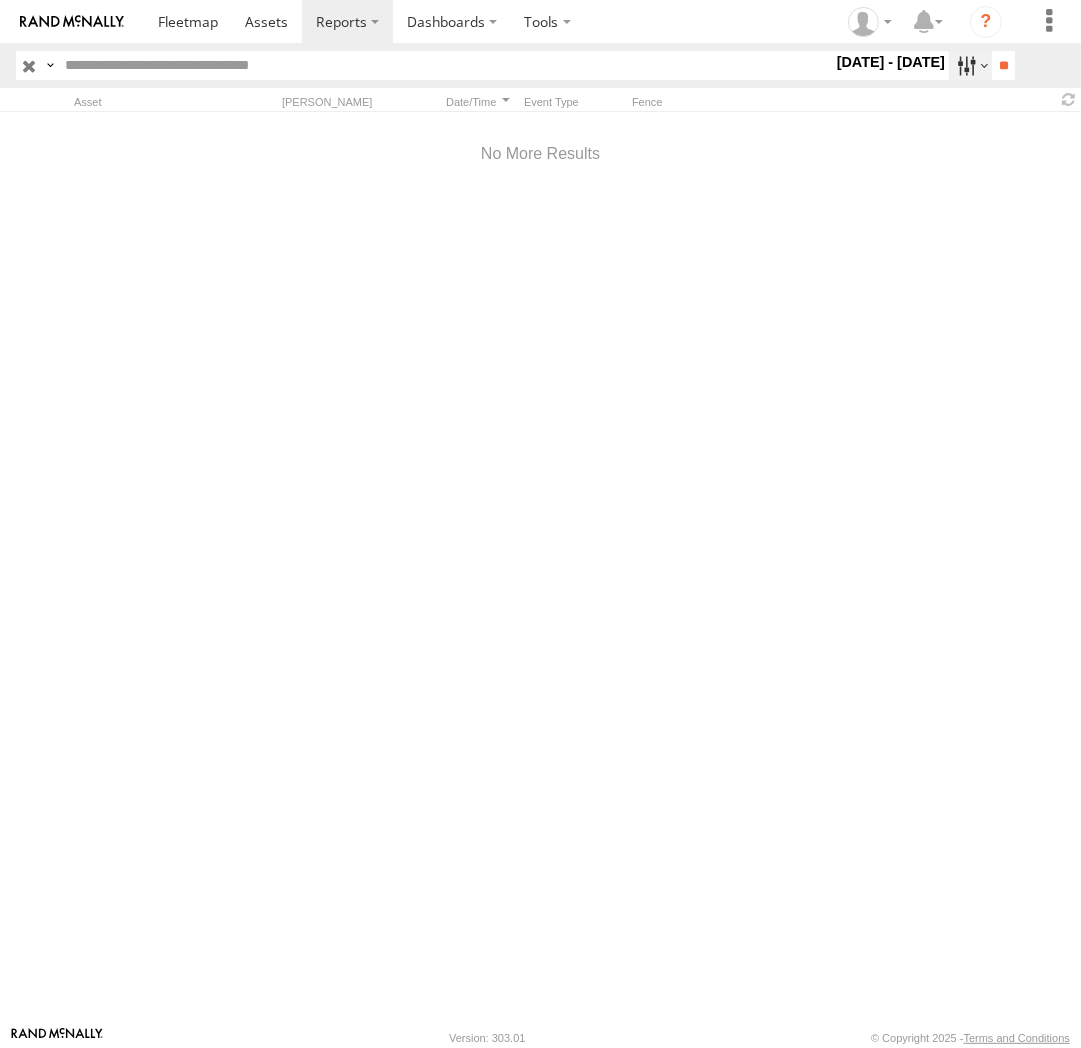 click at bounding box center [970, 65] 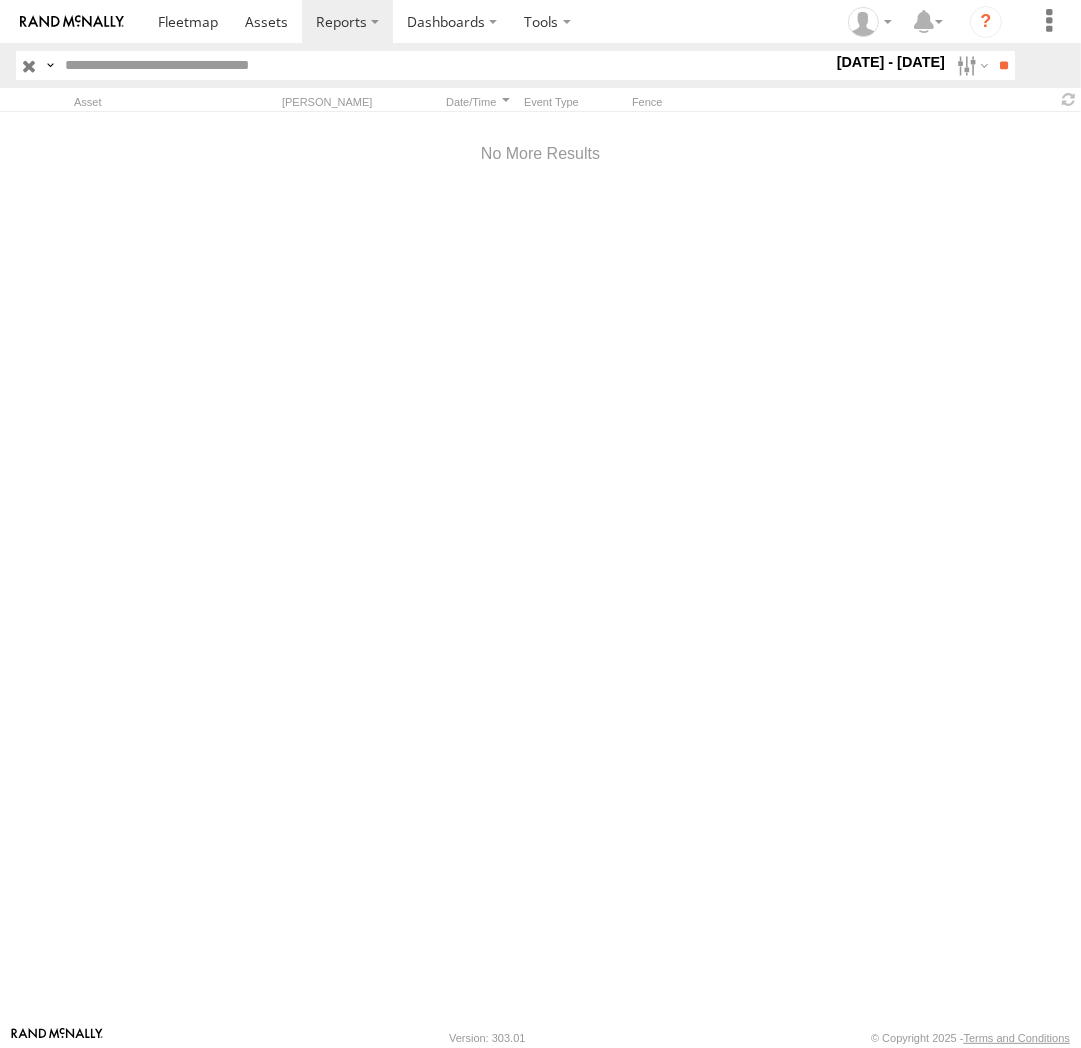 click at bounding box center [0, 0] 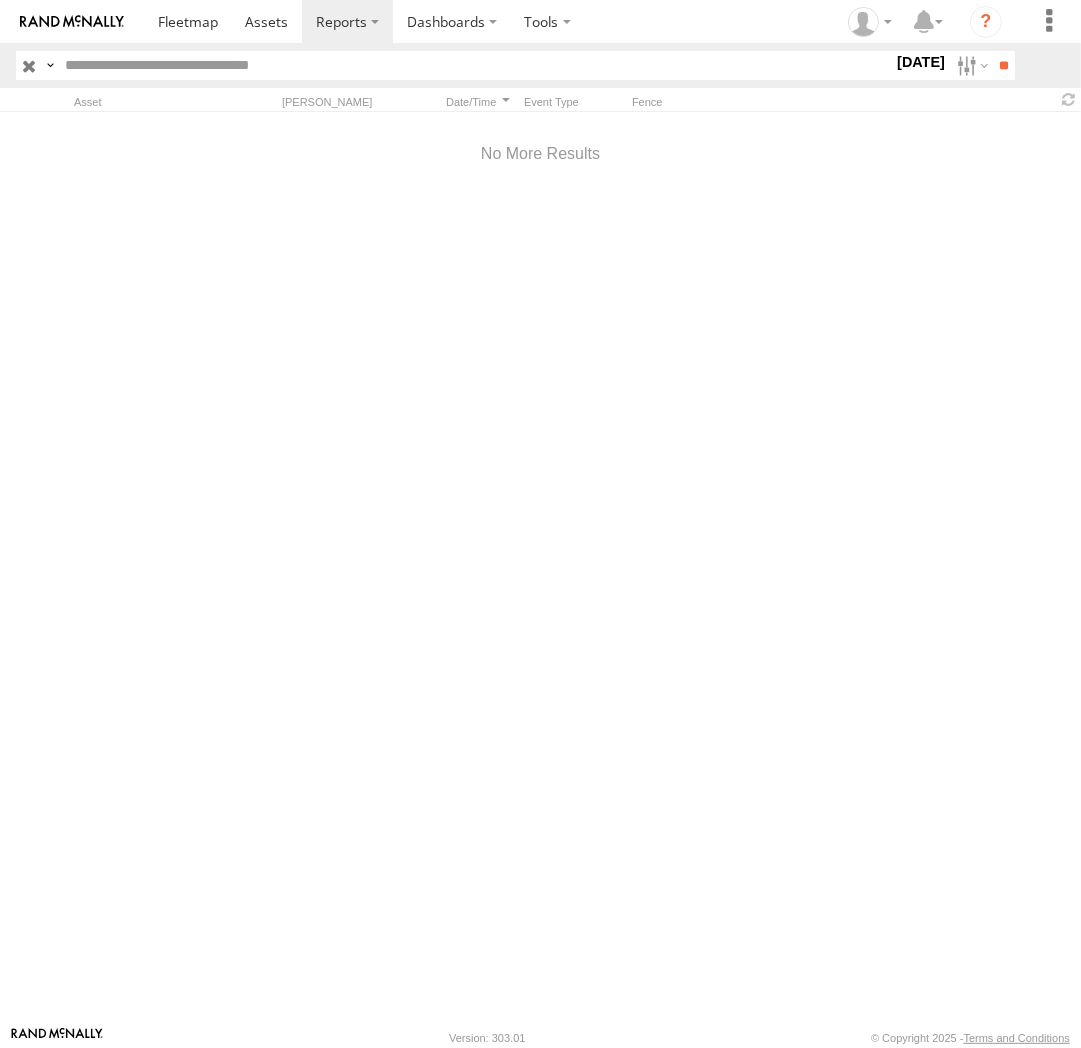 click at bounding box center [0, 0] 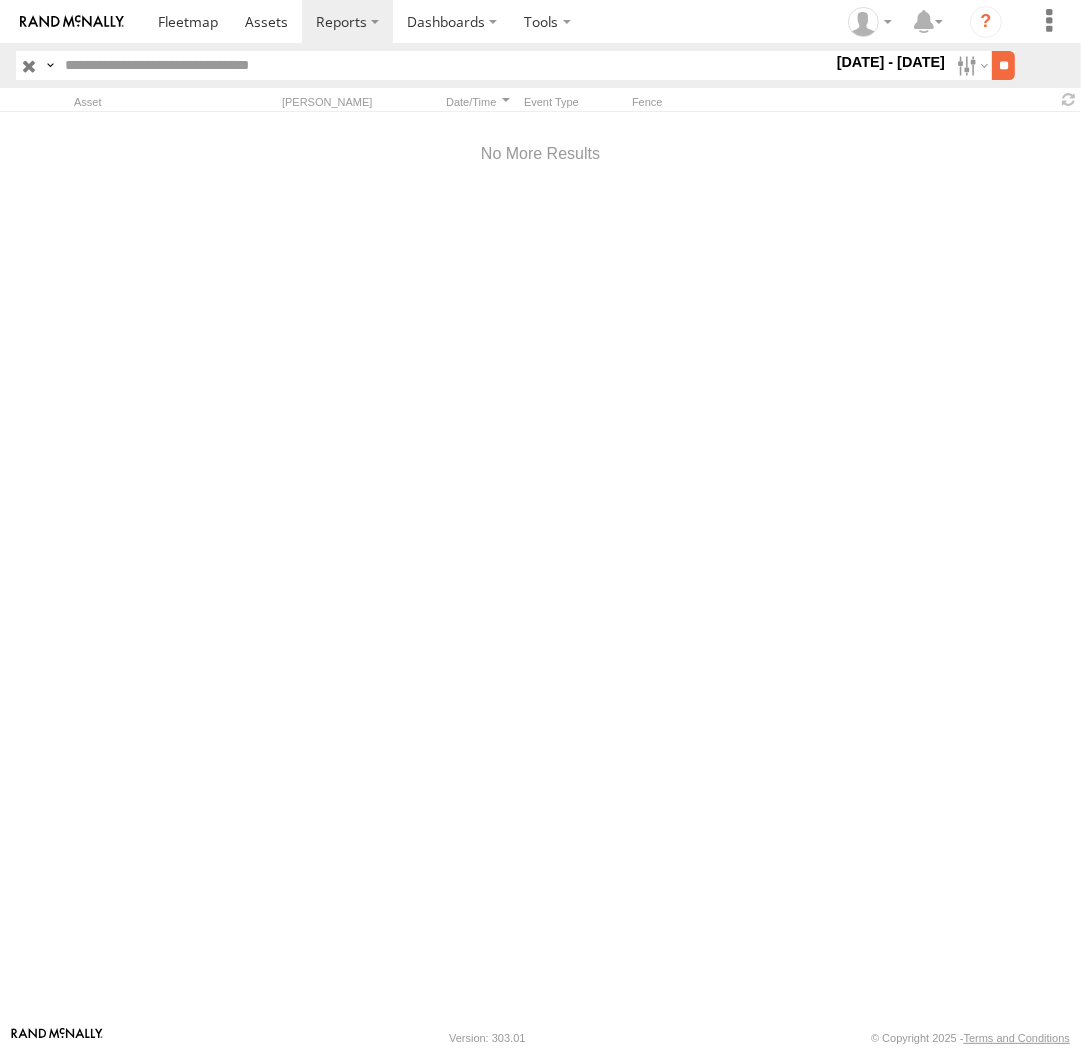 click on "**" at bounding box center (1003, 65) 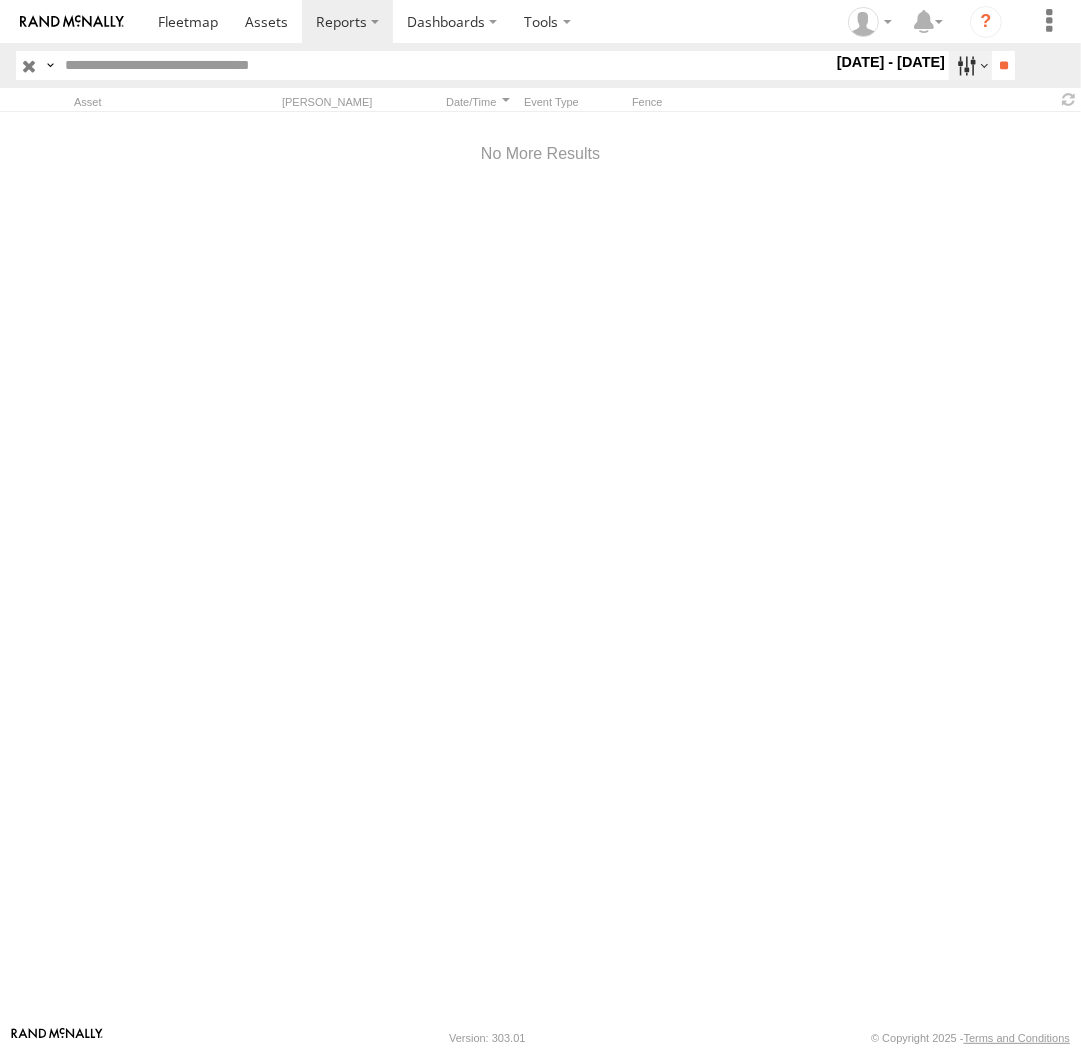 click at bounding box center (970, 65) 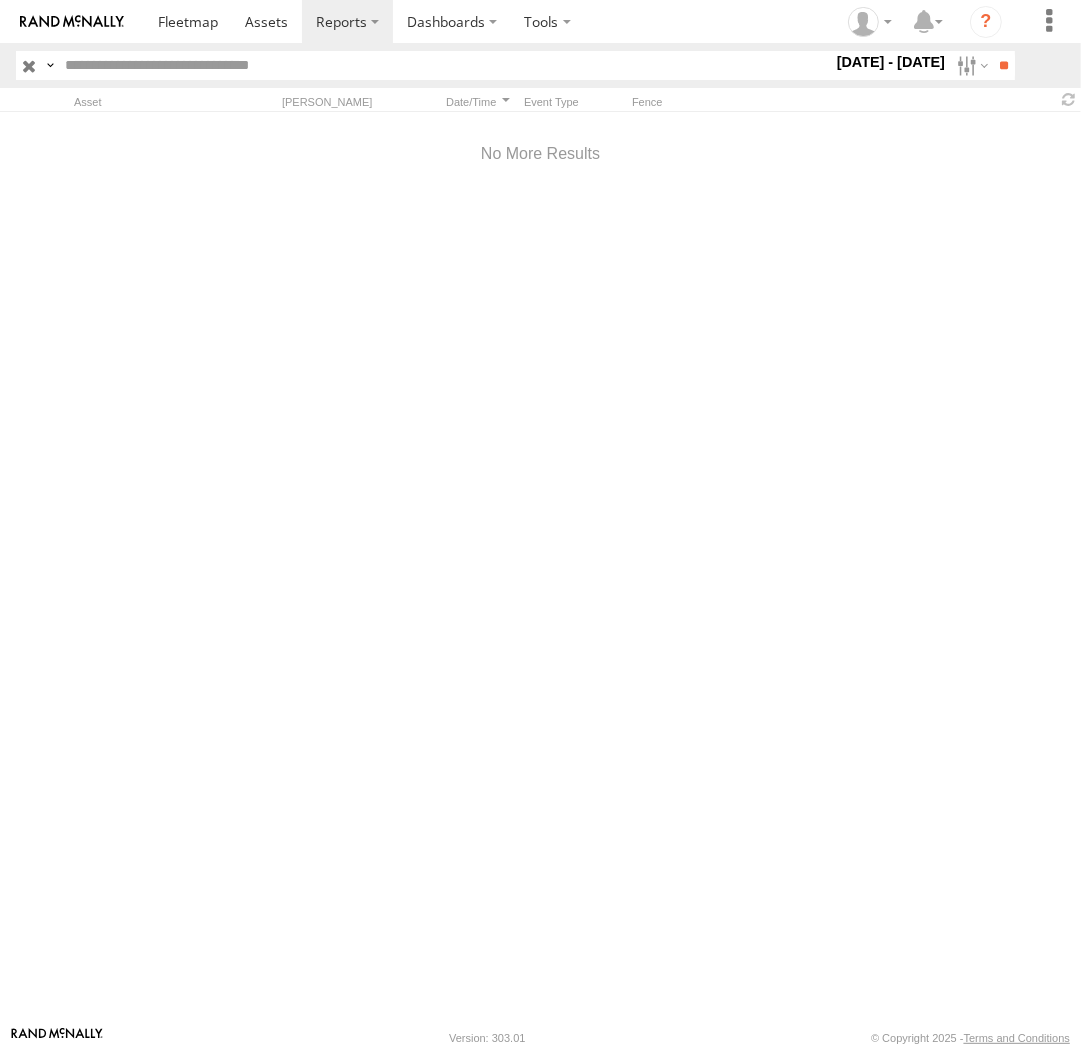click at bounding box center [0, 0] 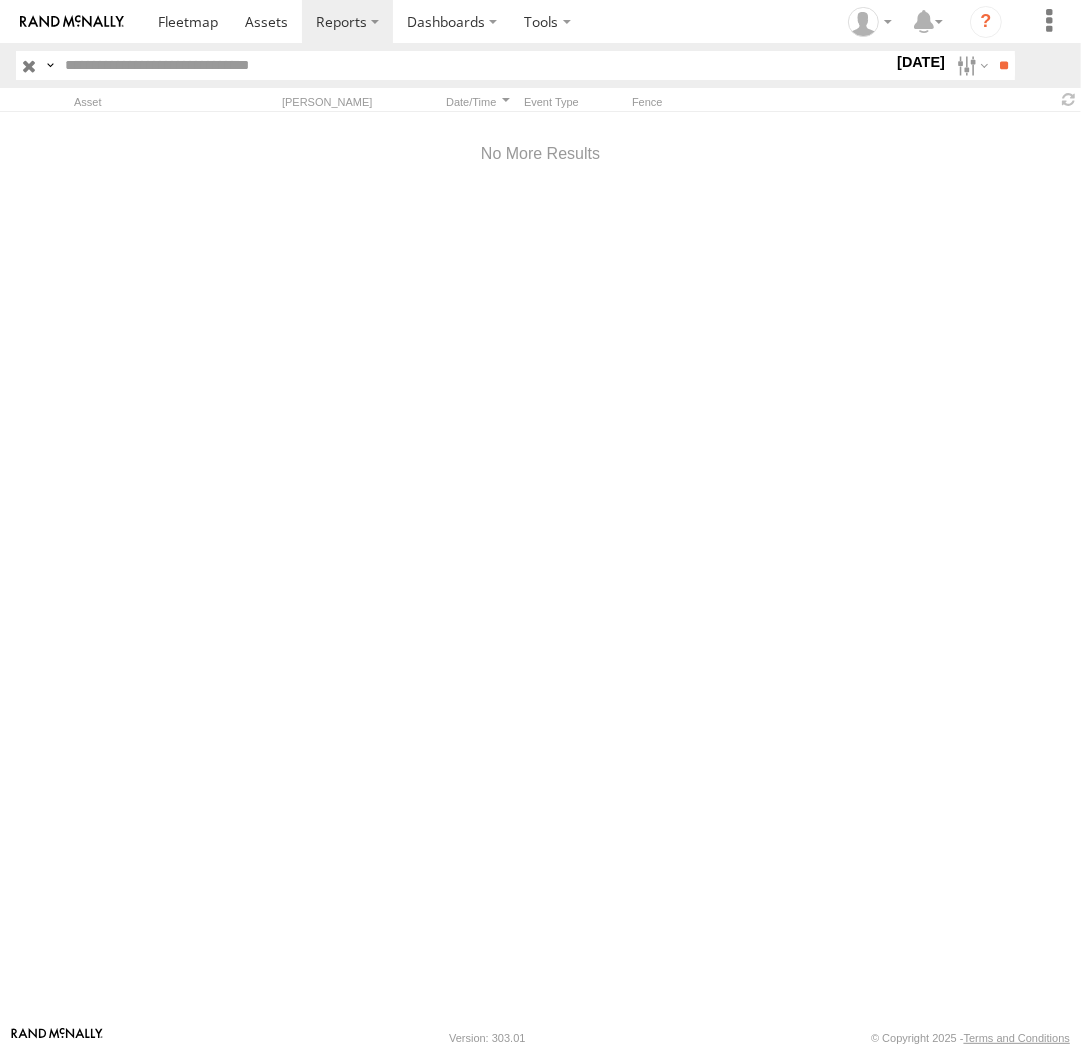 click at bounding box center [0, 0] 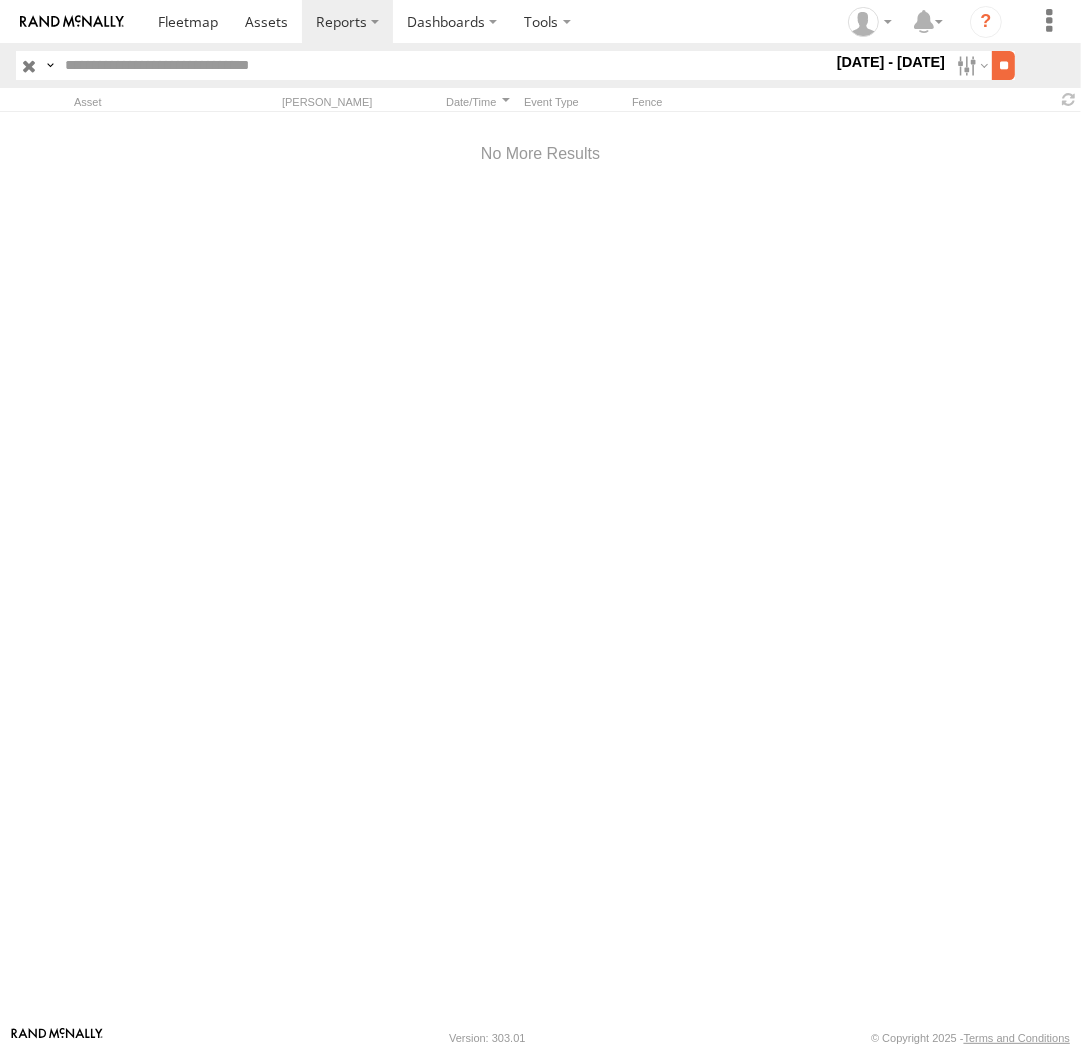 click on "**" at bounding box center [1003, 65] 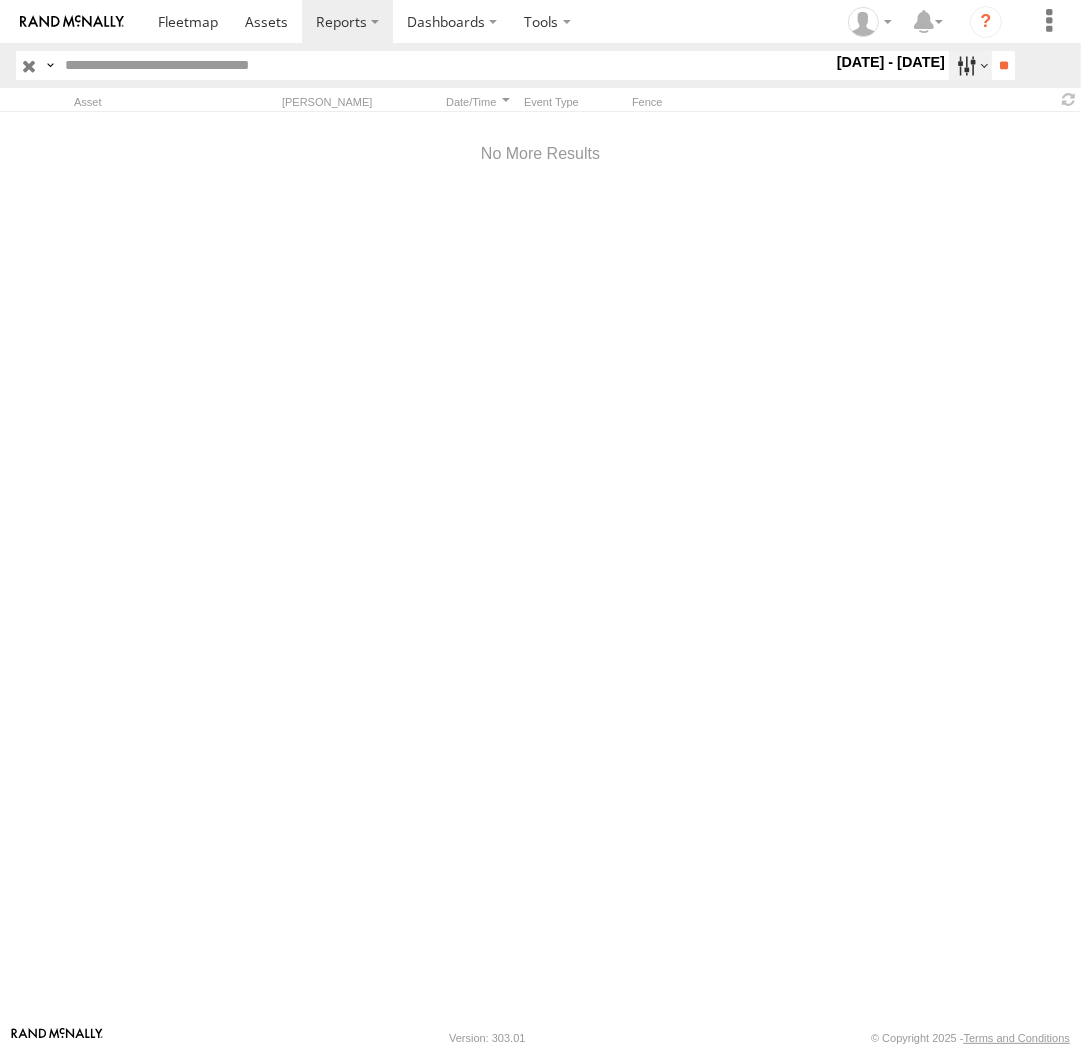 click at bounding box center (970, 65) 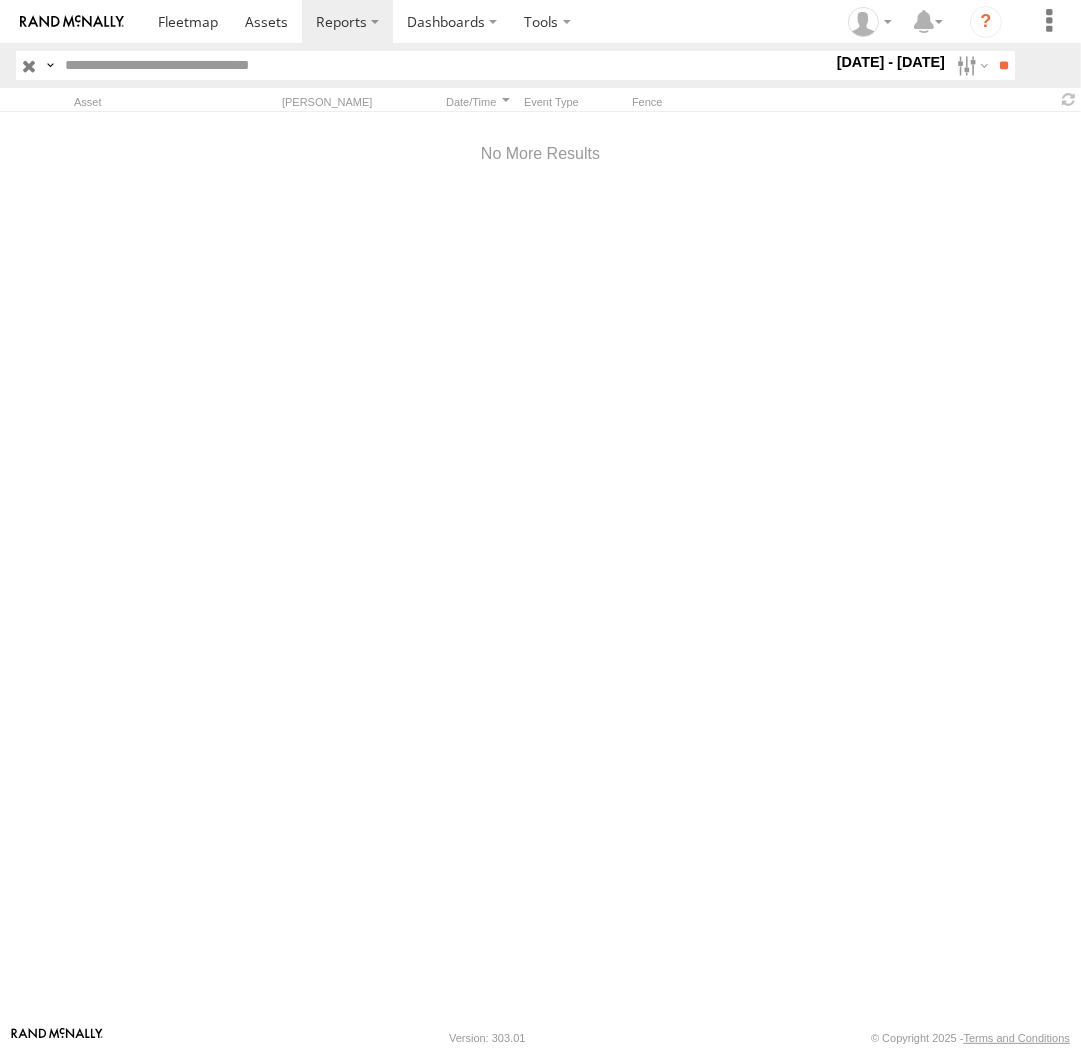 click at bounding box center [0, 0] 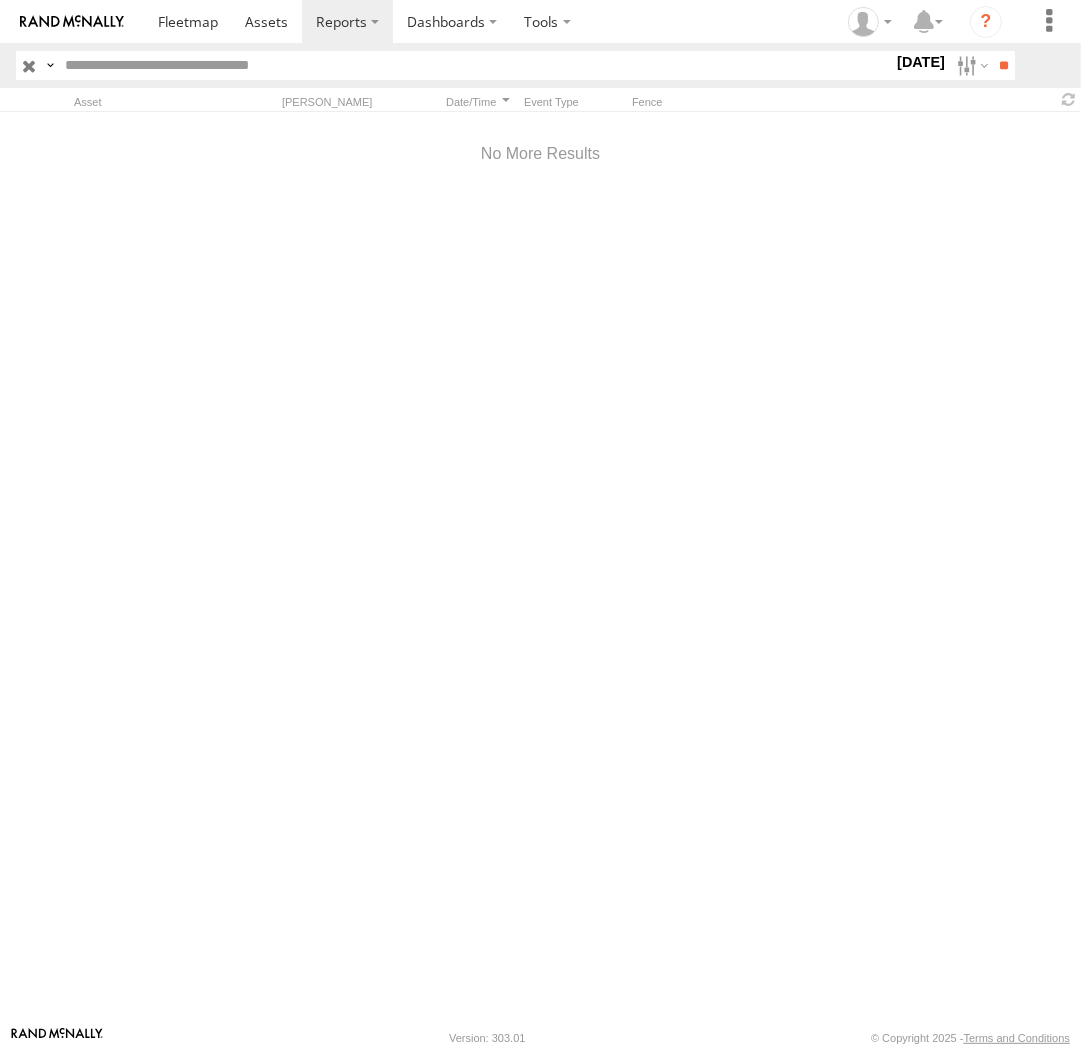 click at bounding box center (0, 0) 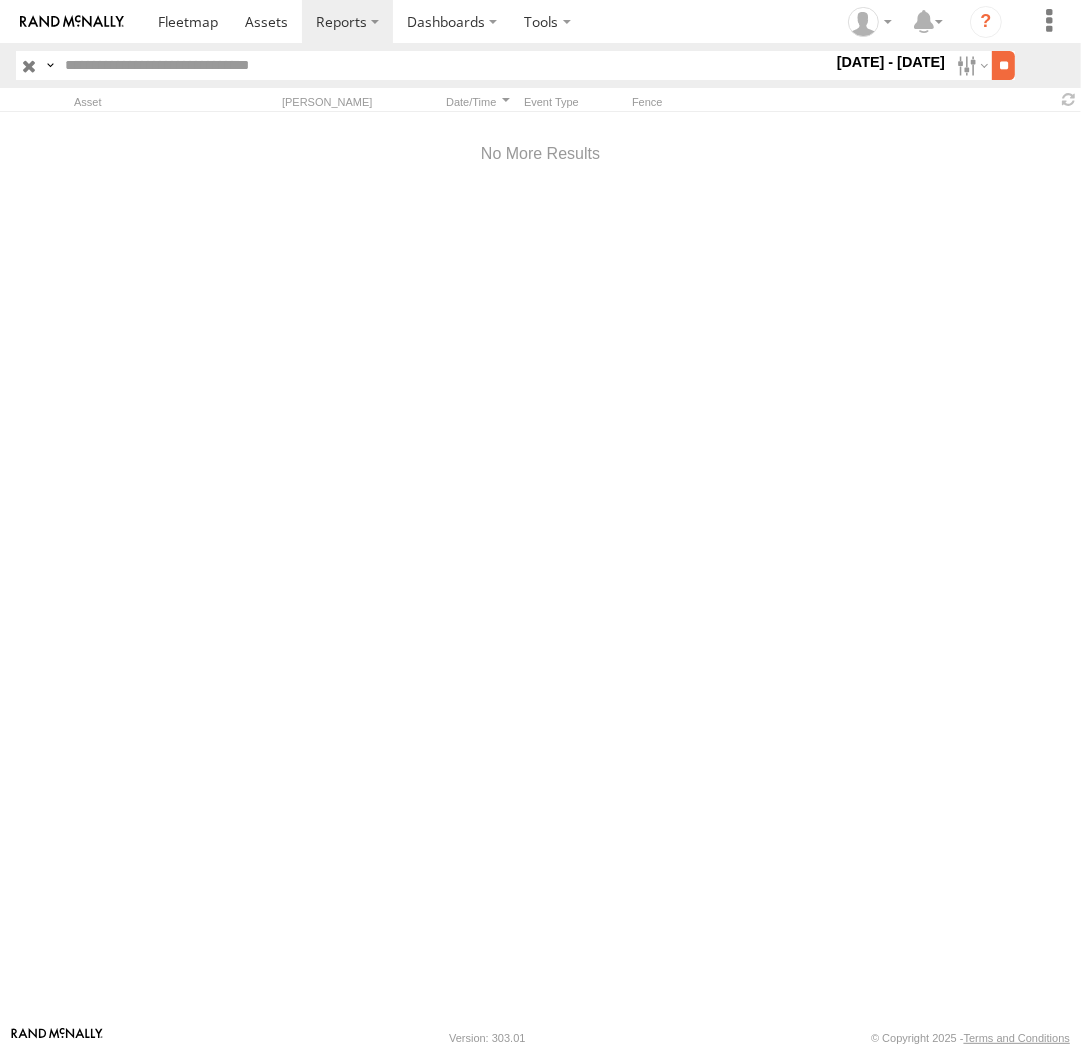 click on "**" at bounding box center [1003, 65] 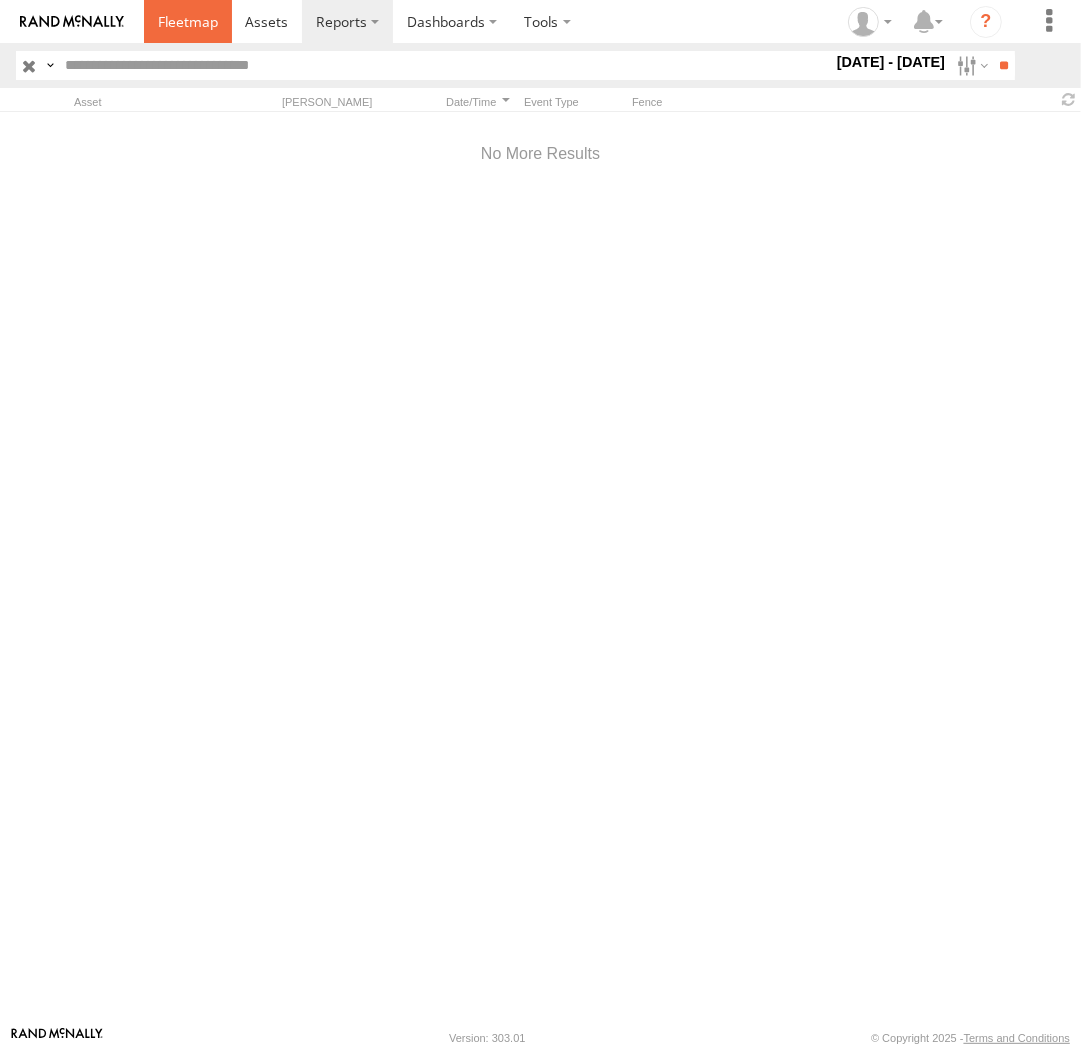 click at bounding box center [188, 21] 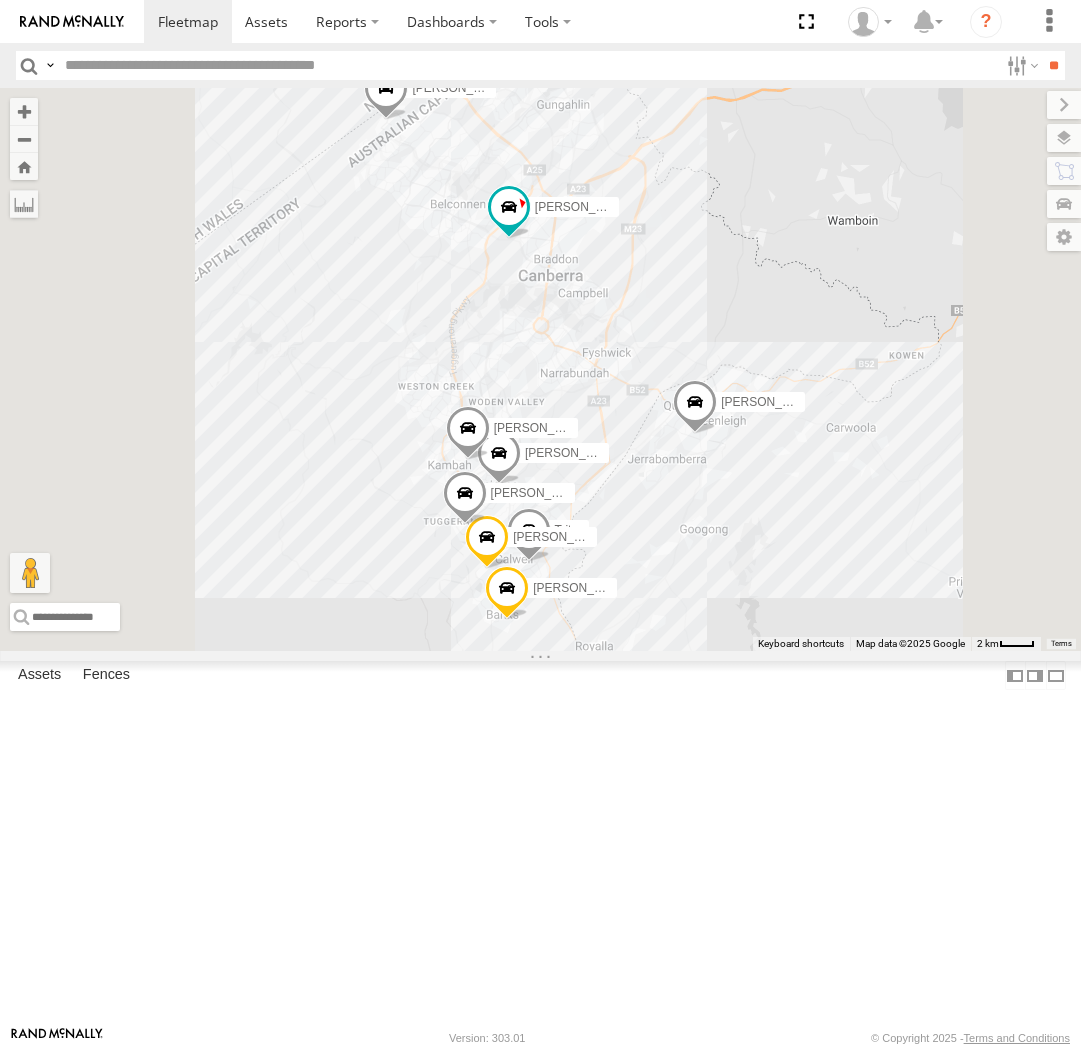 scroll, scrollTop: 0, scrollLeft: 0, axis: both 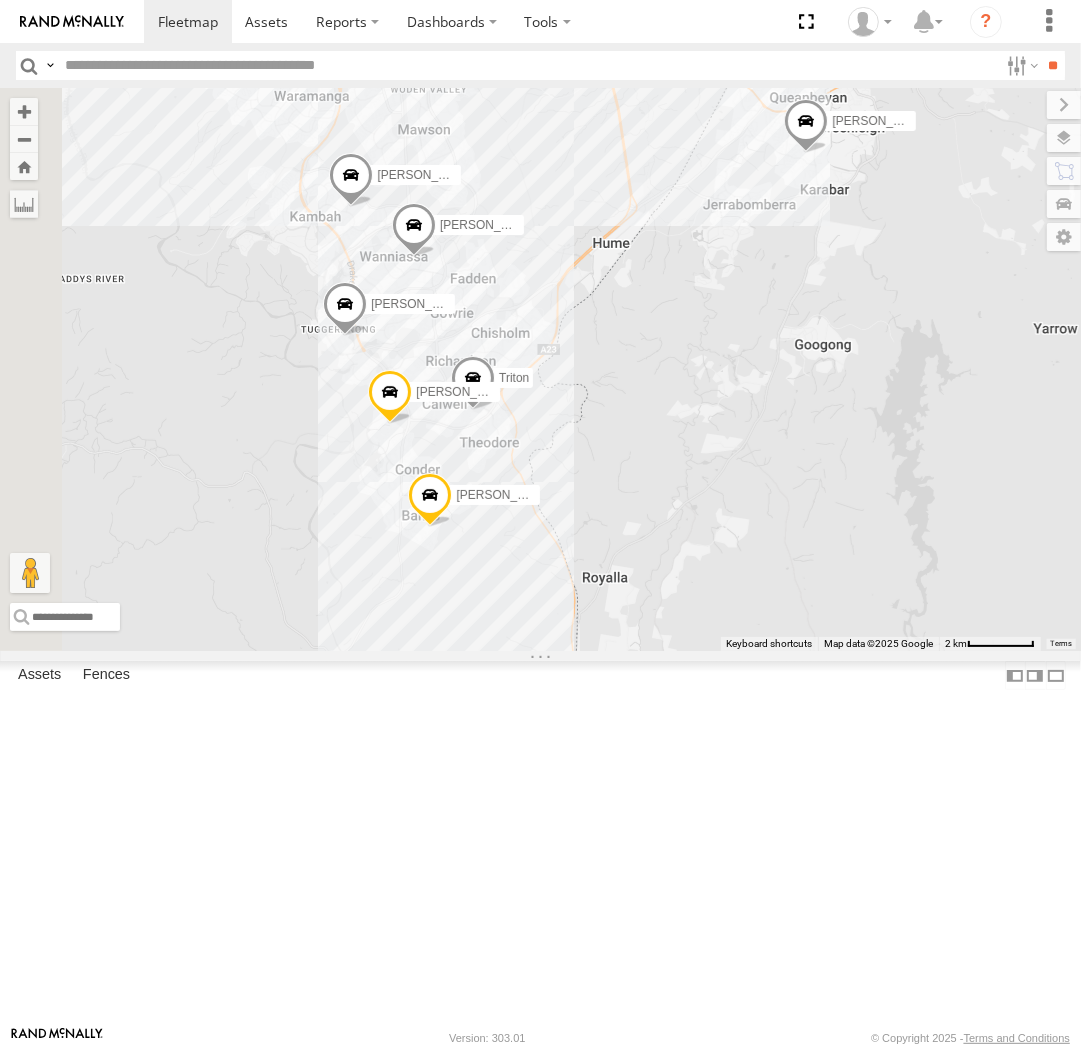 drag, startPoint x: 827, startPoint y: 637, endPoint x: 883, endPoint y: 351, distance: 291.43094 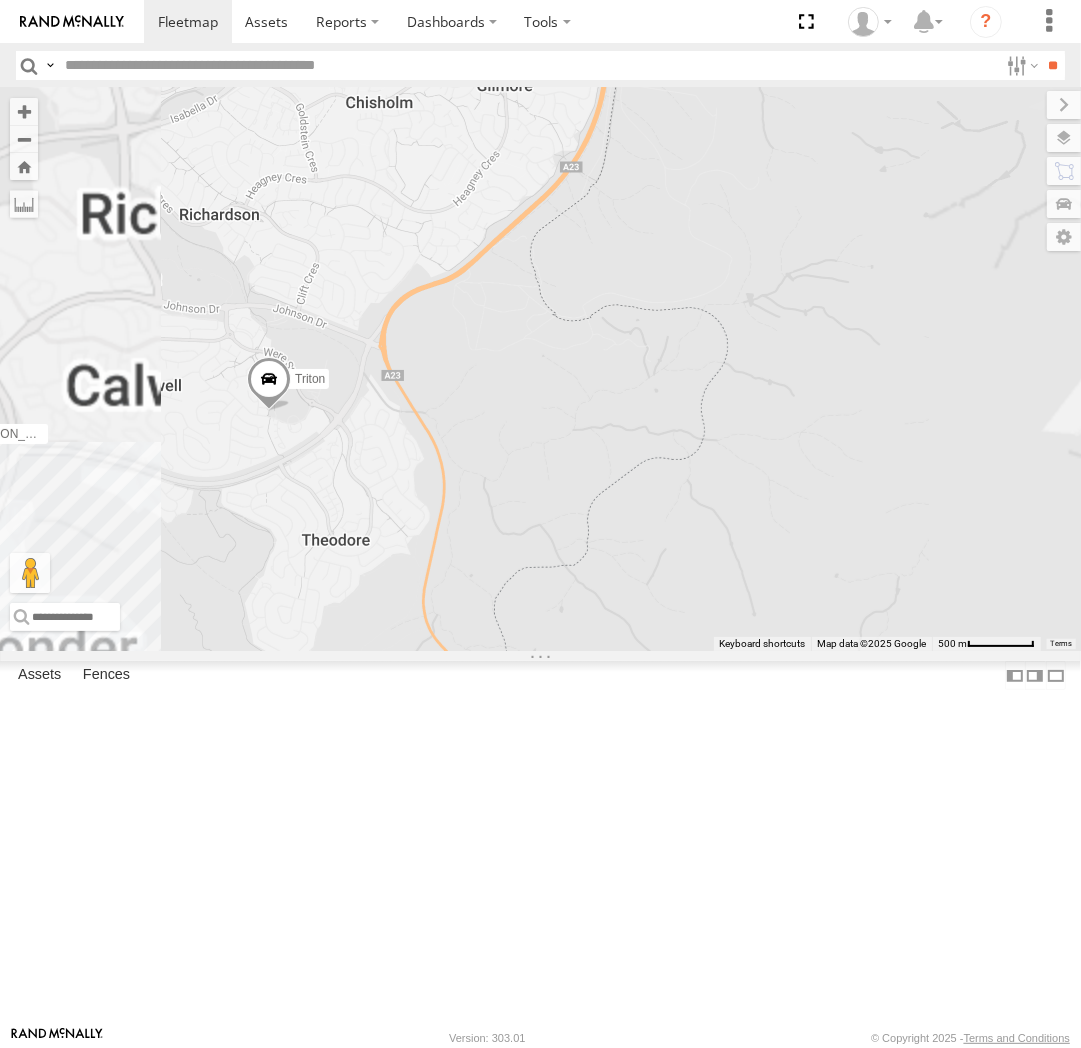 drag, startPoint x: 602, startPoint y: 619, endPoint x: 808, endPoint y: 617, distance: 206.0097 